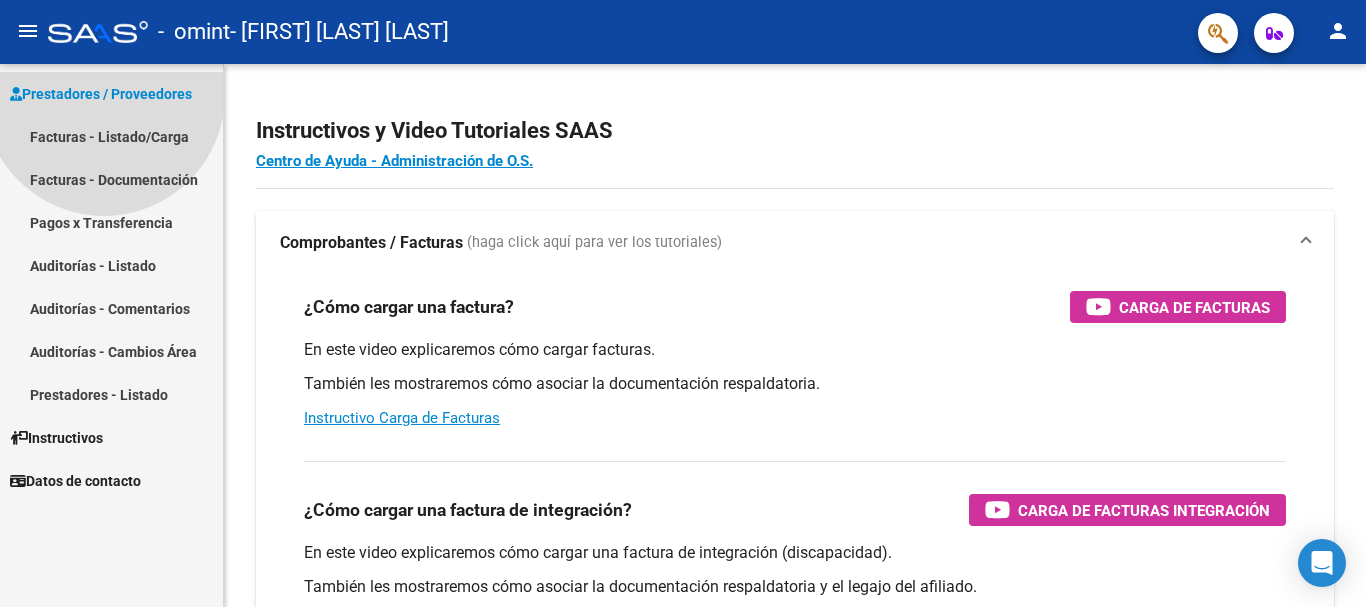 scroll, scrollTop: 0, scrollLeft: 0, axis: both 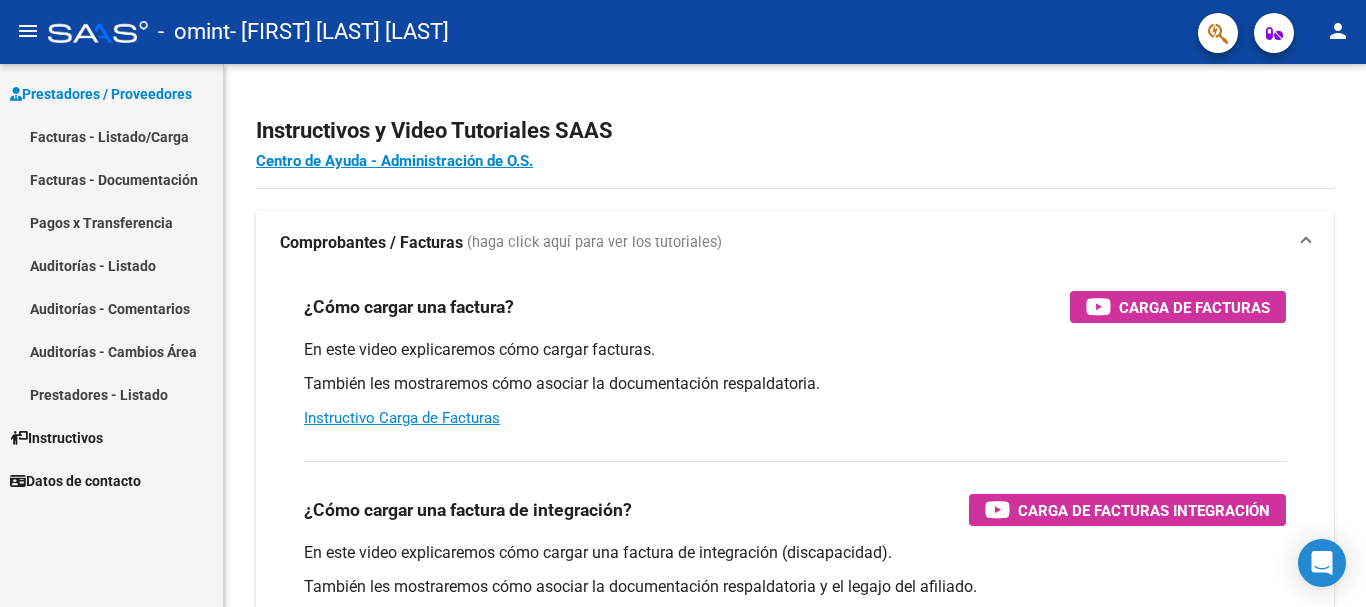 click on "Facturas - Listado/Carga" at bounding box center [111, 136] 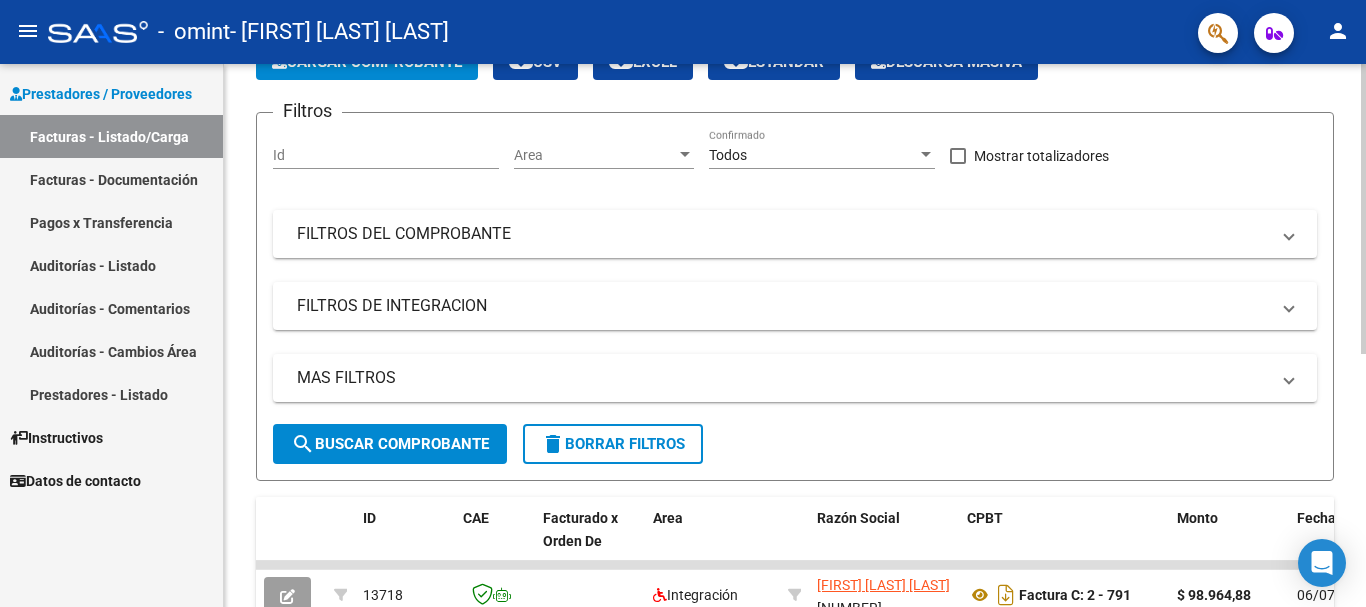 scroll, scrollTop: 0, scrollLeft: 0, axis: both 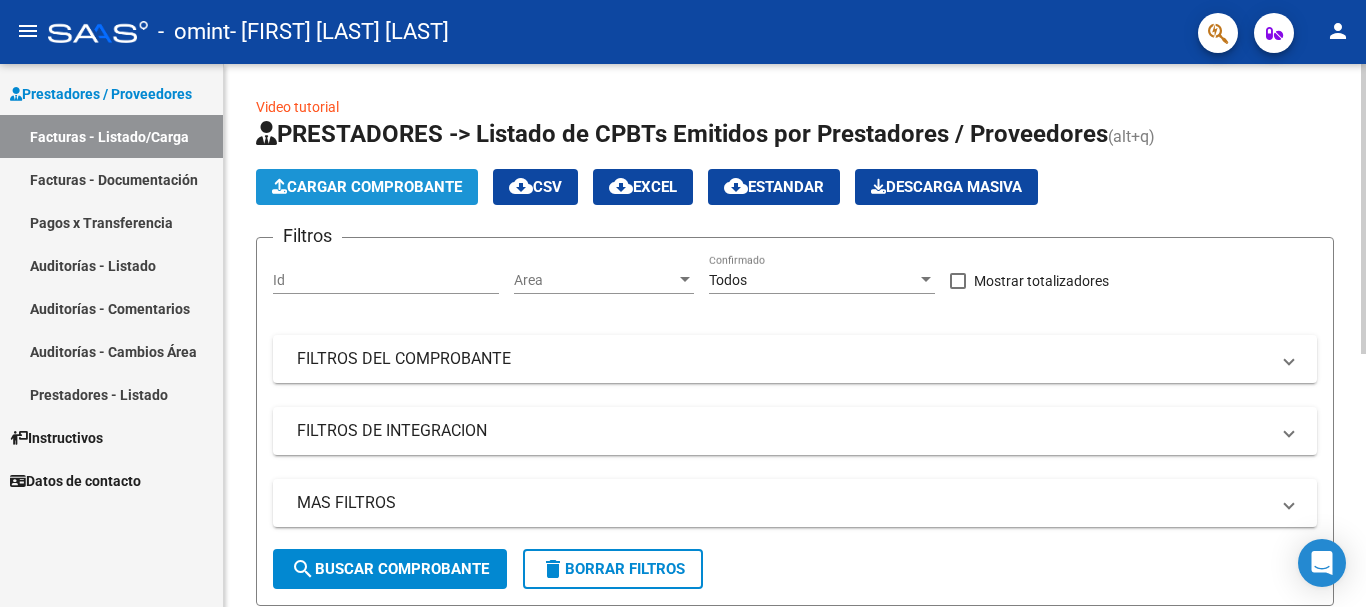 click on "Cargar Comprobante" 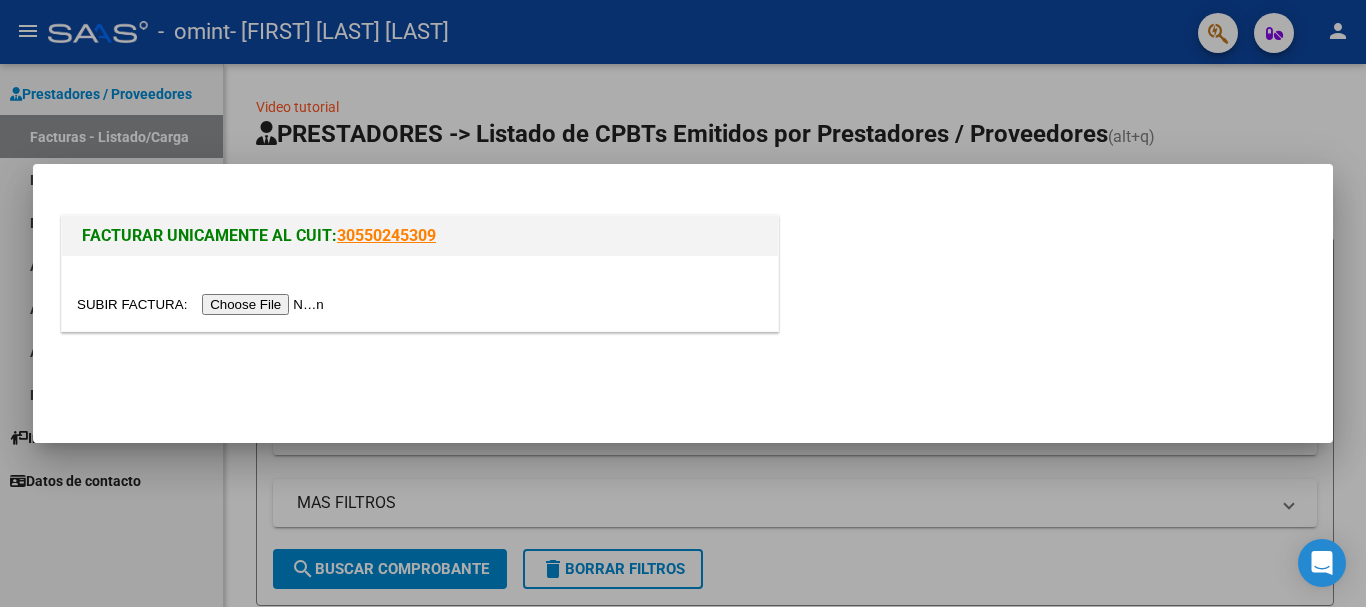 click at bounding box center (203, 304) 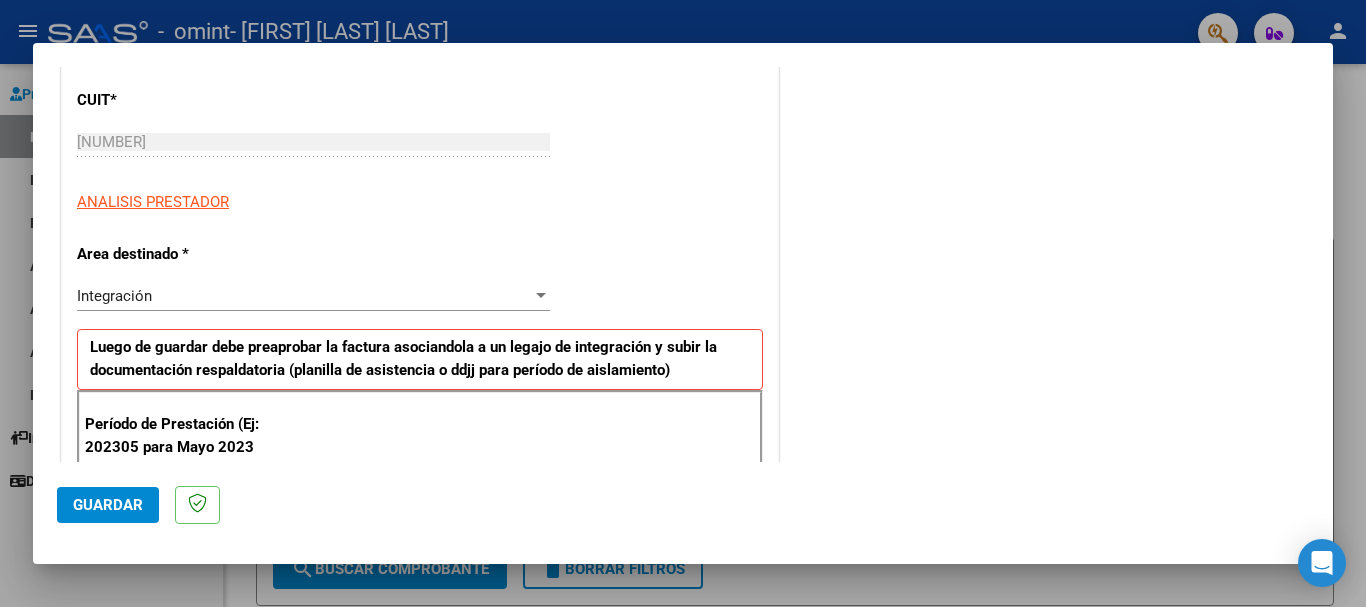 scroll, scrollTop: 309, scrollLeft: 0, axis: vertical 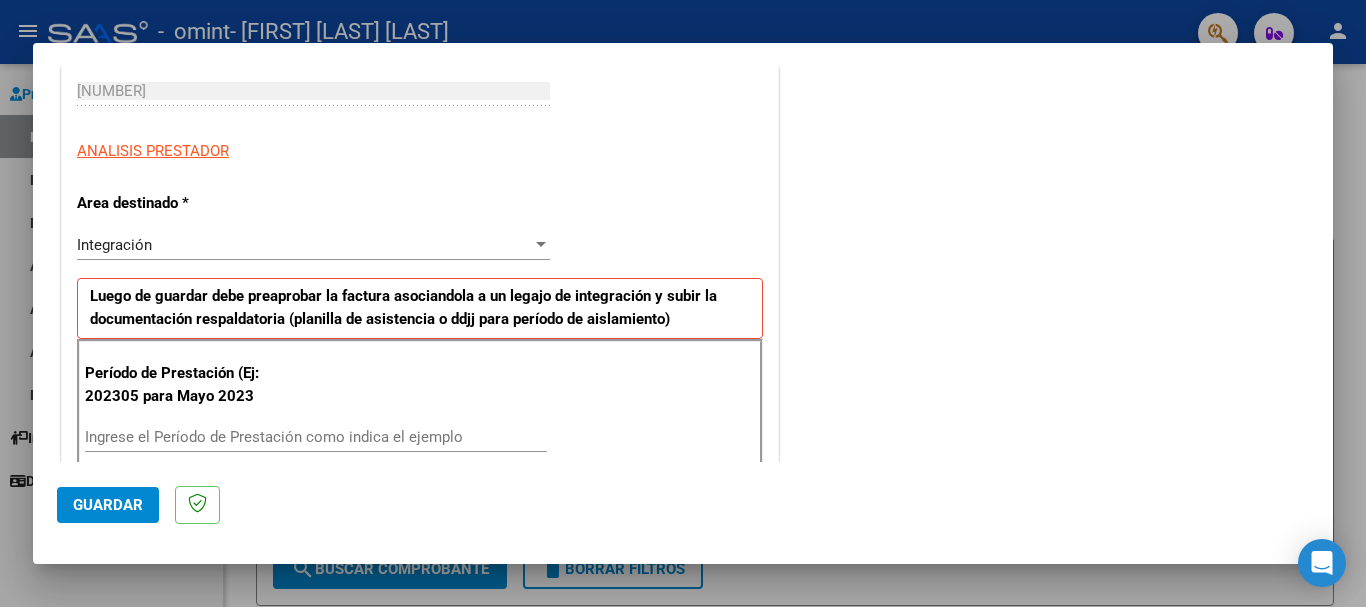 click on "Ingrese el Período de Prestación como indica el ejemplo" at bounding box center [316, 437] 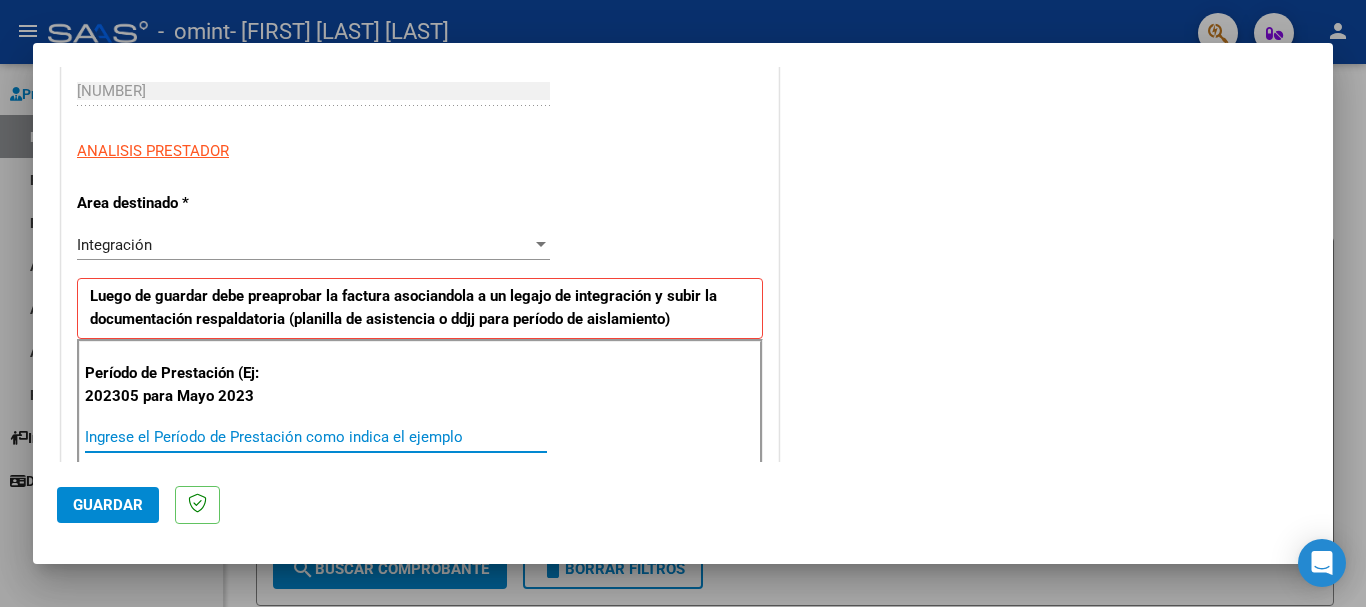 click on "Ingrese el Período de Prestación como indica el ejemplo" at bounding box center (316, 437) 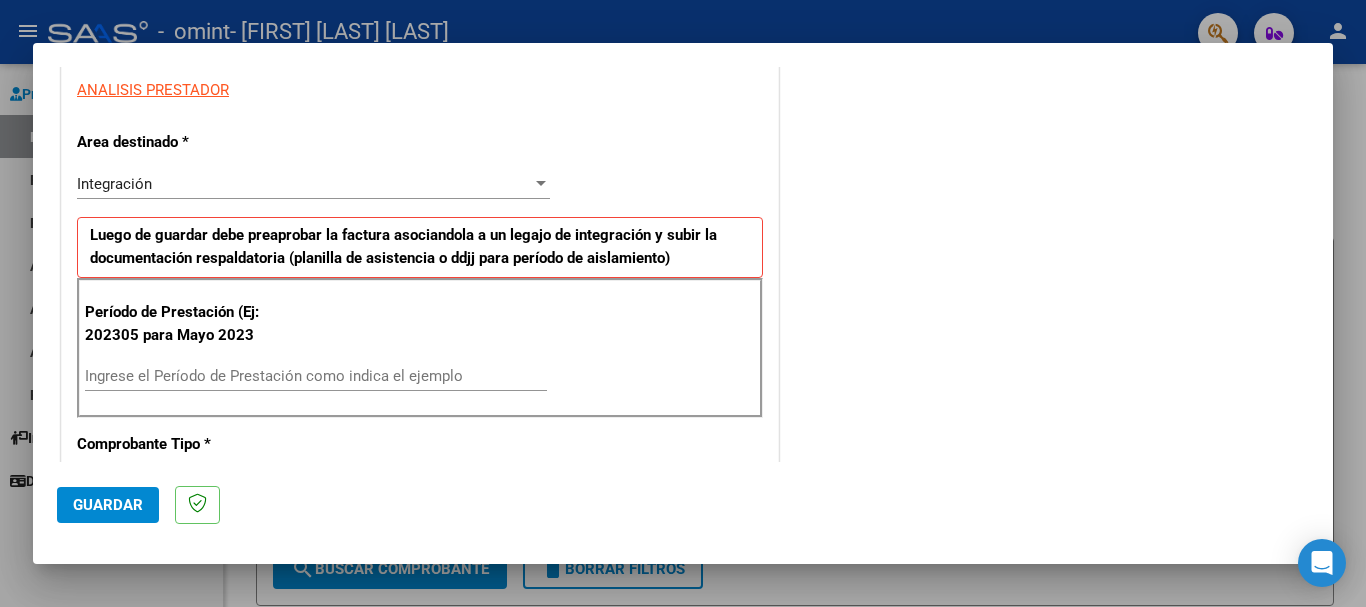 scroll, scrollTop: 369, scrollLeft: 0, axis: vertical 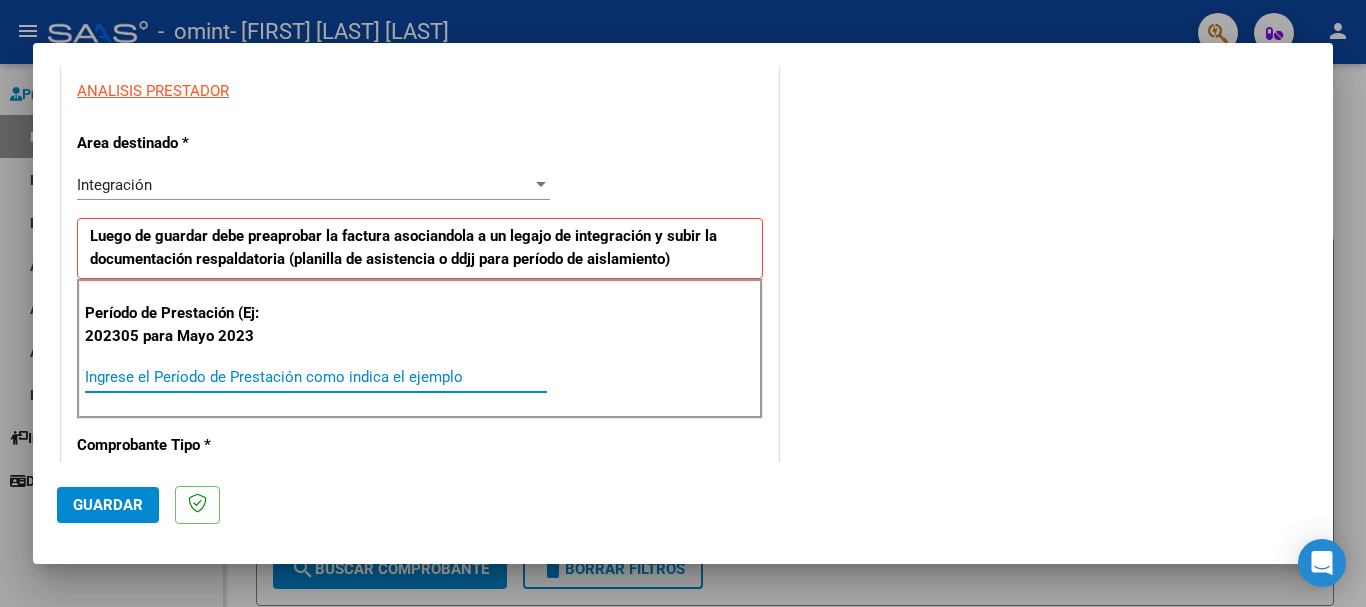 click on "Ingrese el Período de Prestación como indica el ejemplo" at bounding box center (316, 377) 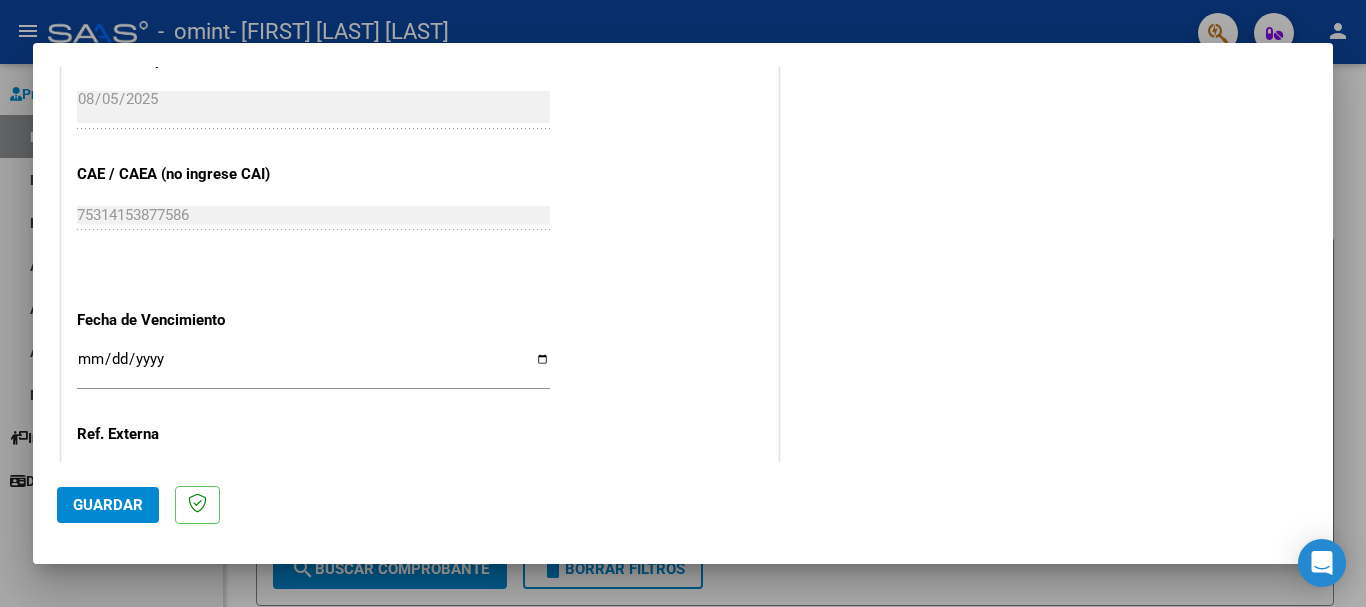 scroll, scrollTop: 1327, scrollLeft: 0, axis: vertical 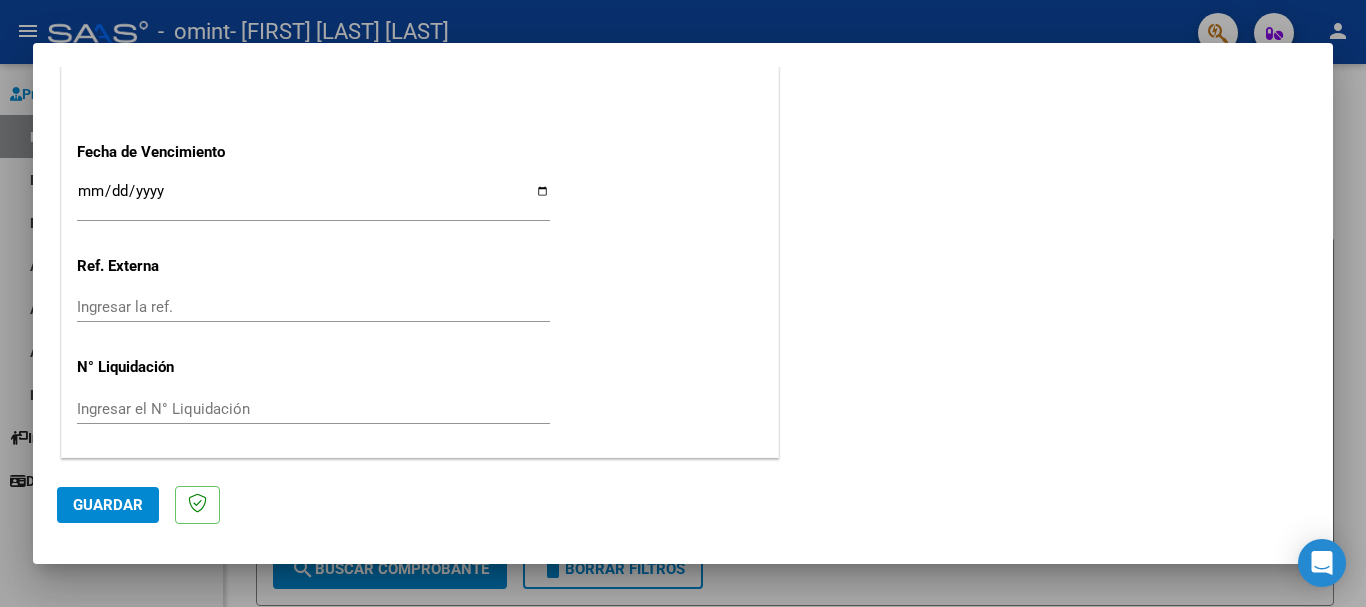 type on "202507" 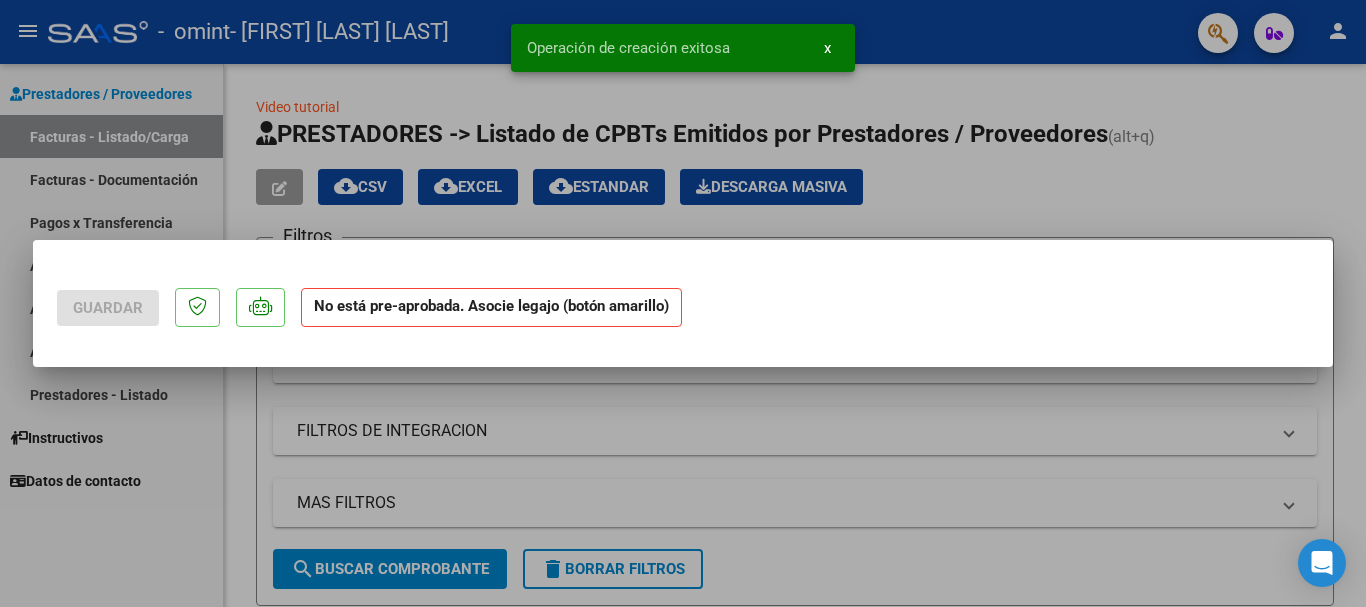 scroll, scrollTop: 0, scrollLeft: 0, axis: both 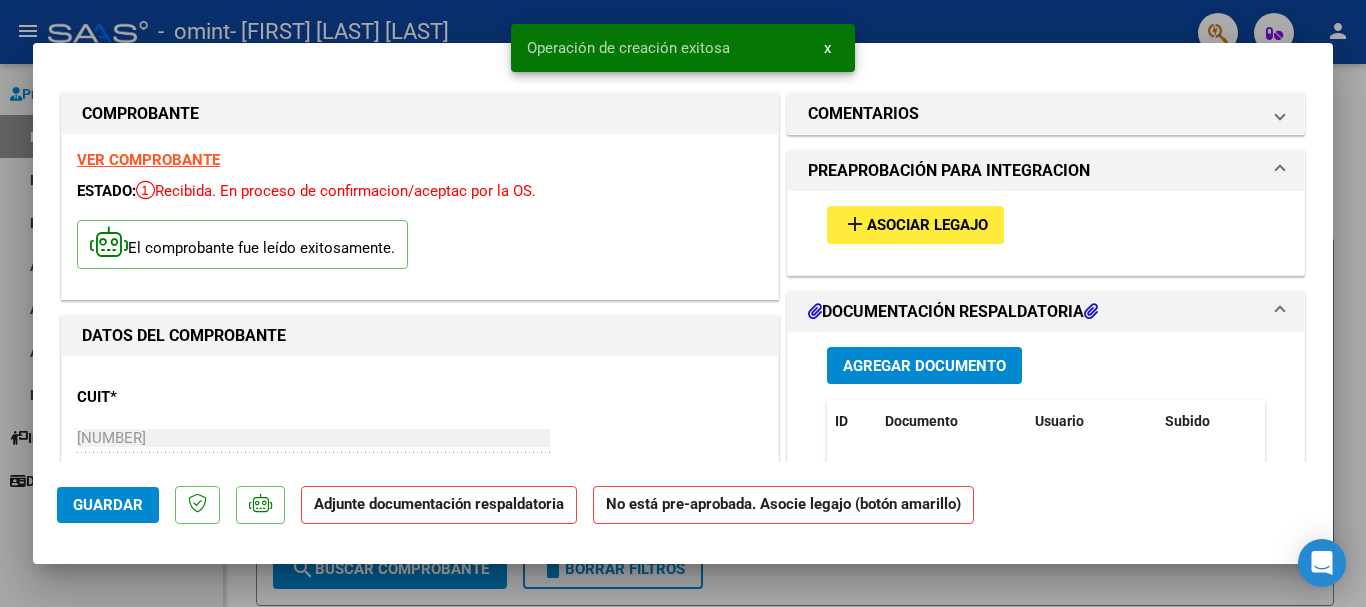 click on "Asociar Legajo" at bounding box center [927, 226] 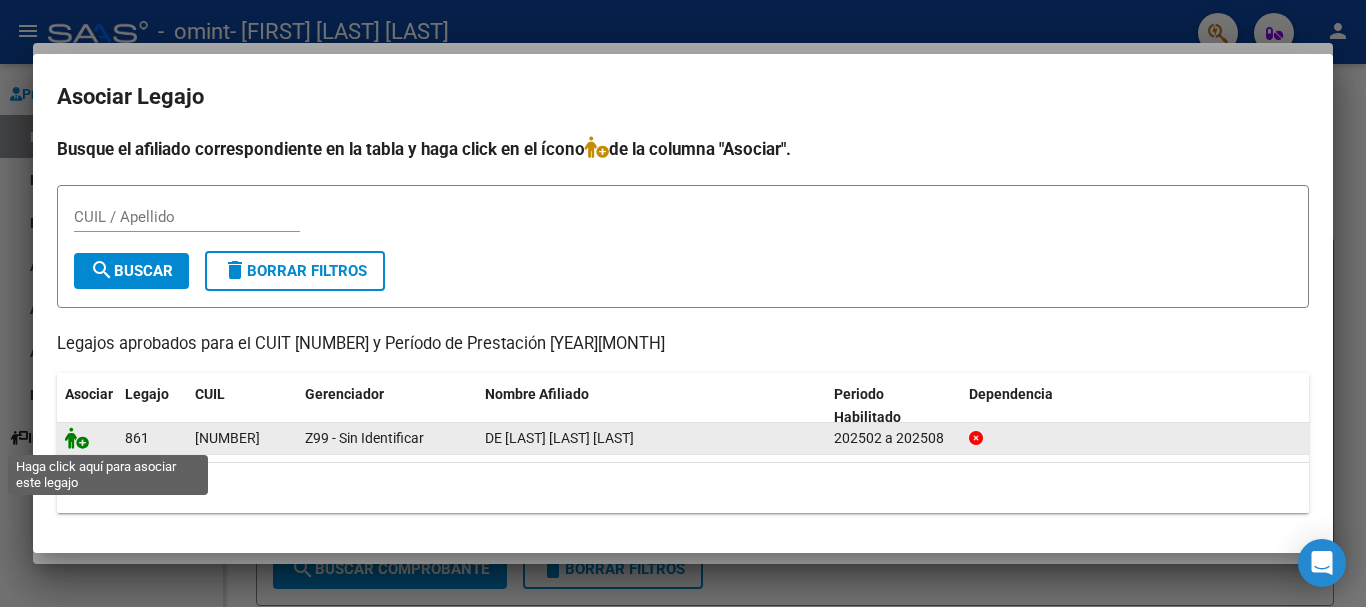 click 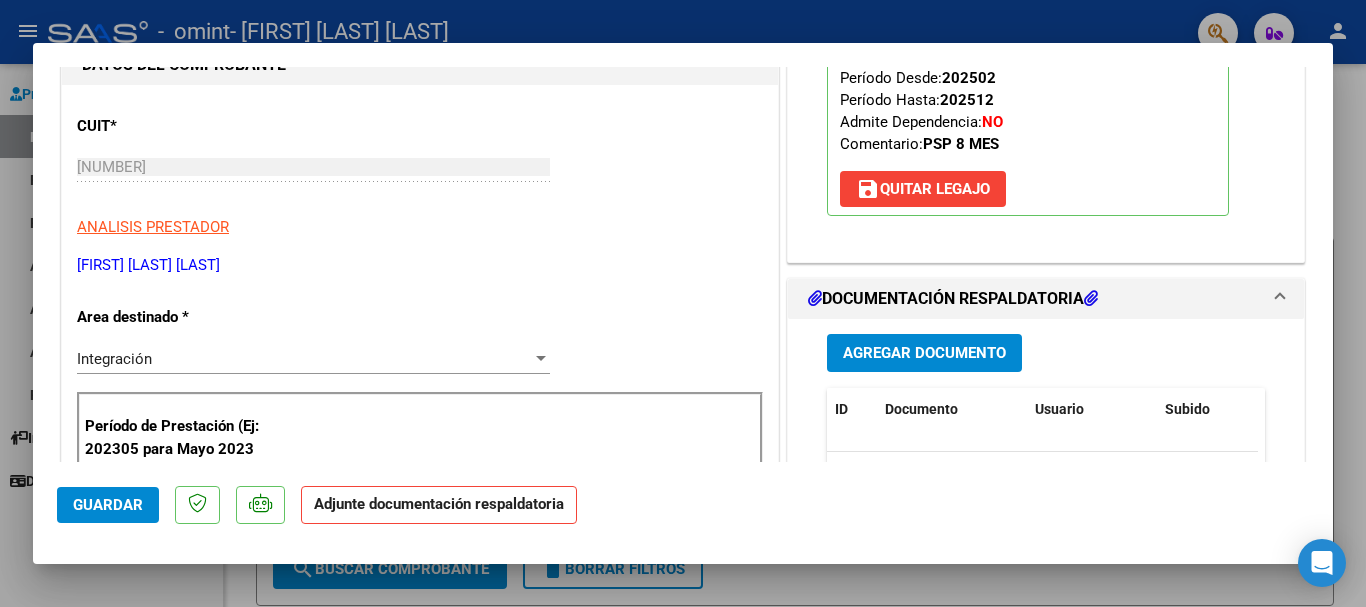scroll, scrollTop: 291, scrollLeft: 0, axis: vertical 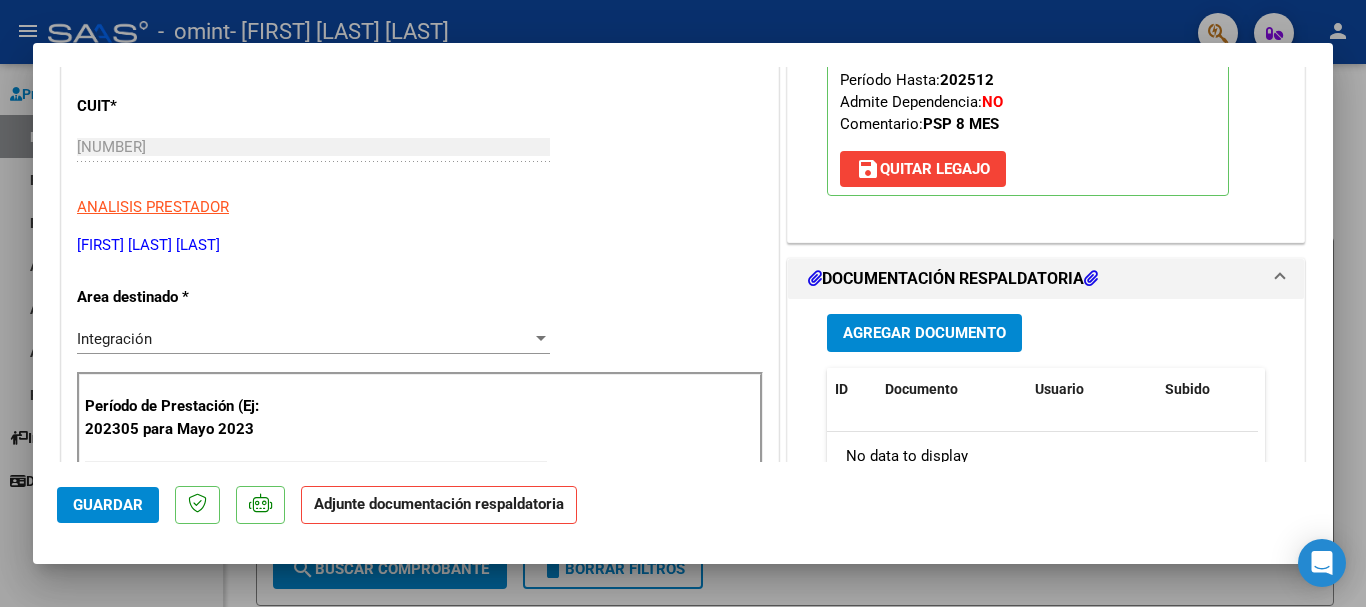 click on "Agregar Documento" at bounding box center (924, 334) 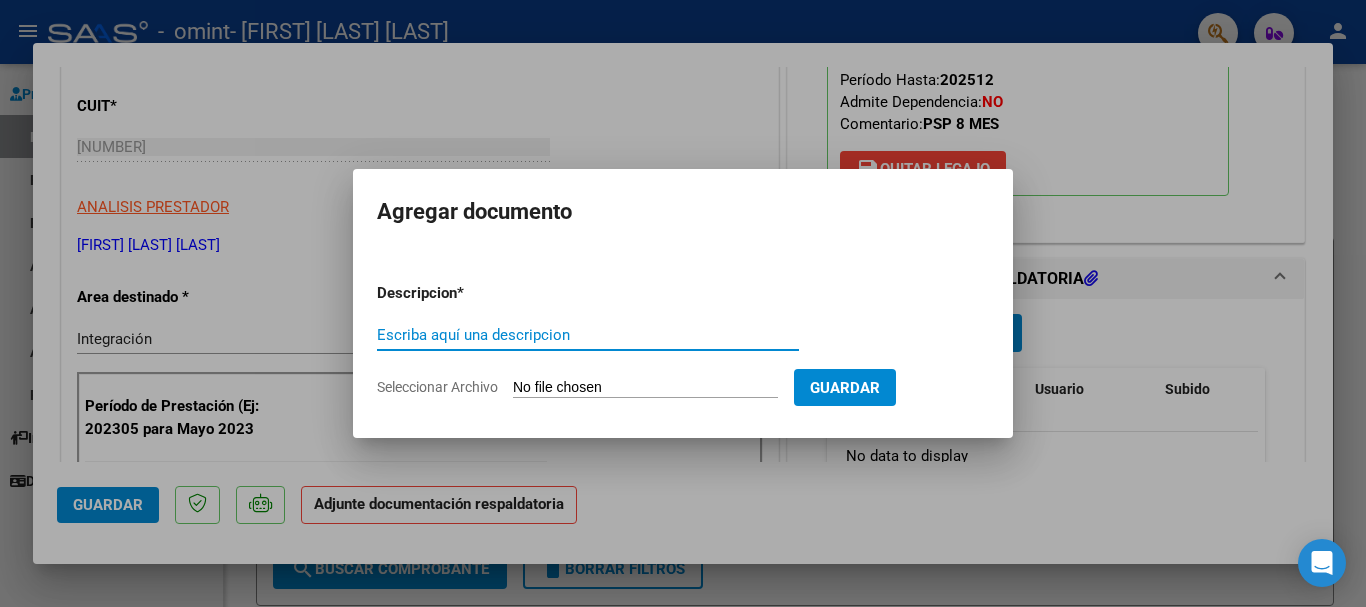 click on "Escriba aquí una descripcion" at bounding box center (588, 335) 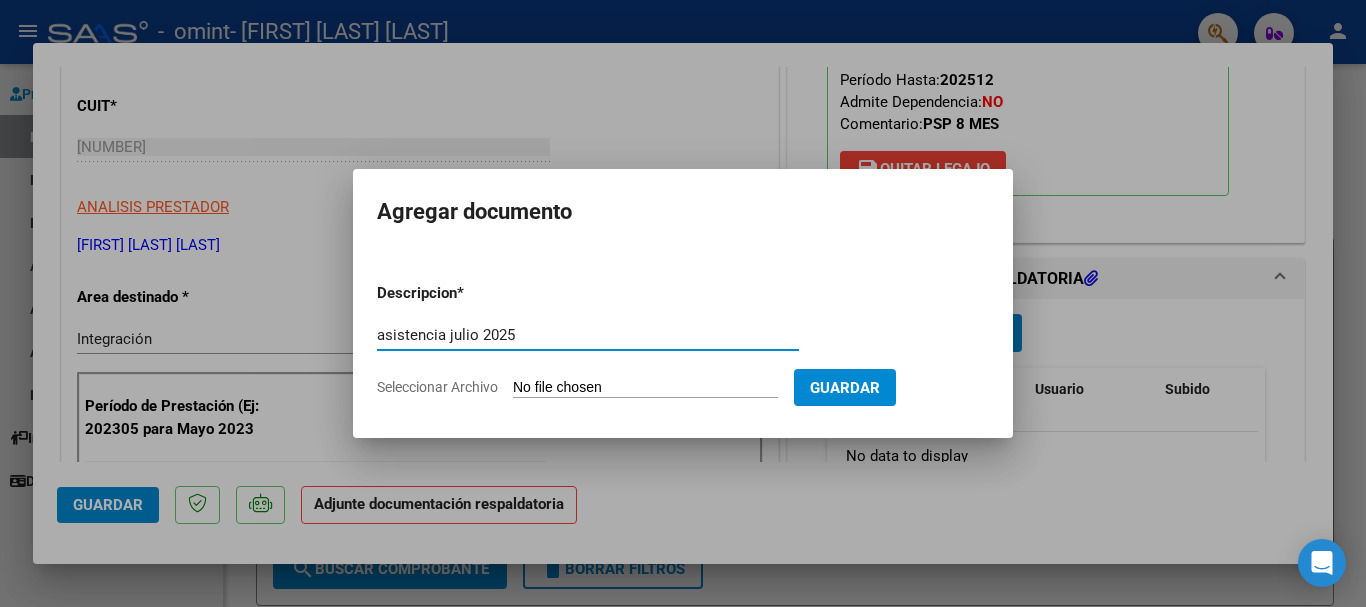 type on "asistencia julio 2025" 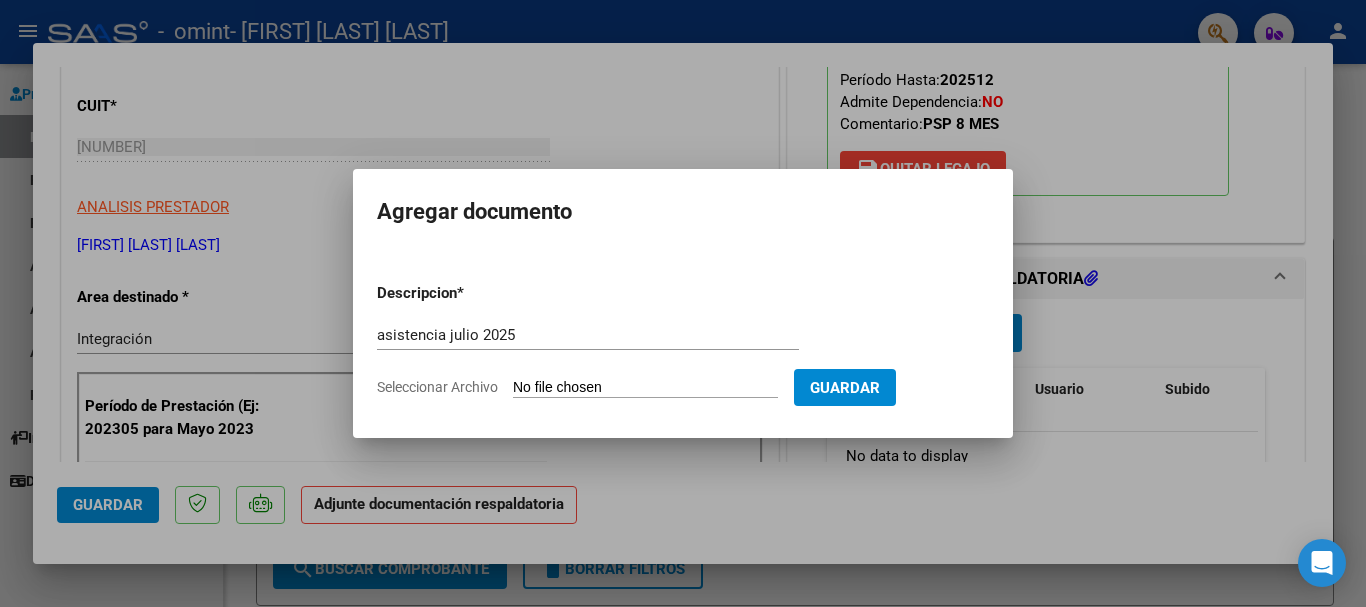 type on "C:\fakepath\de [LAST] [LAST] [MONTH] [YEAR].pdf" 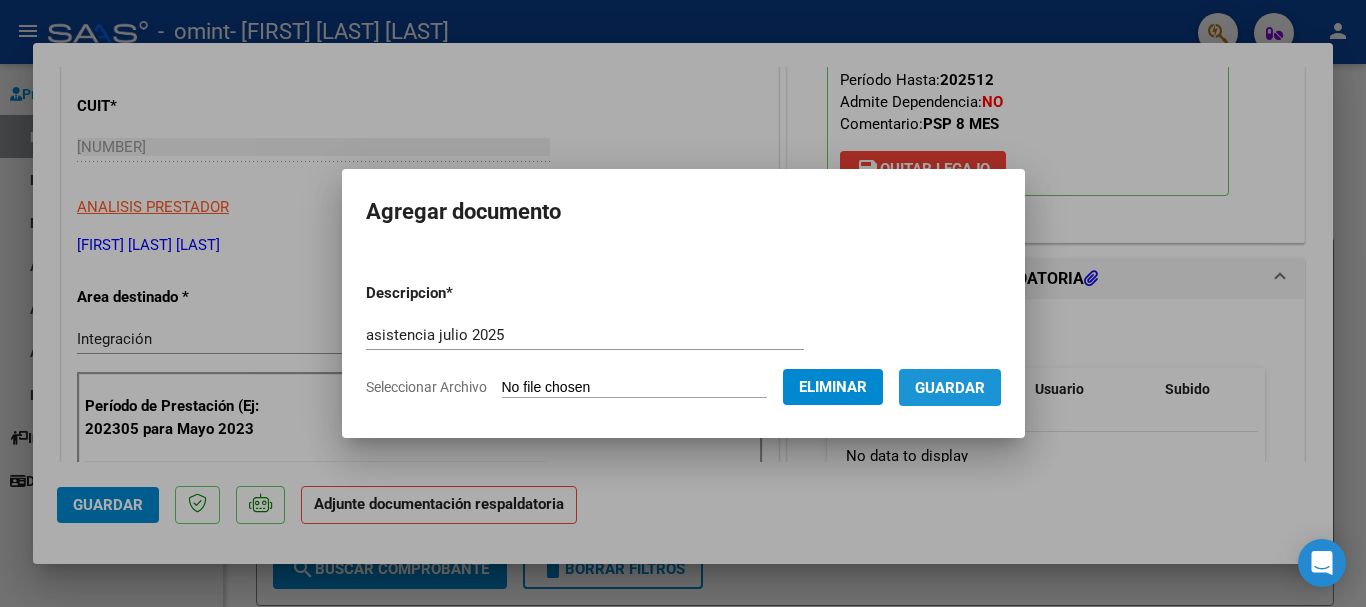 click on "Guardar" at bounding box center (950, 388) 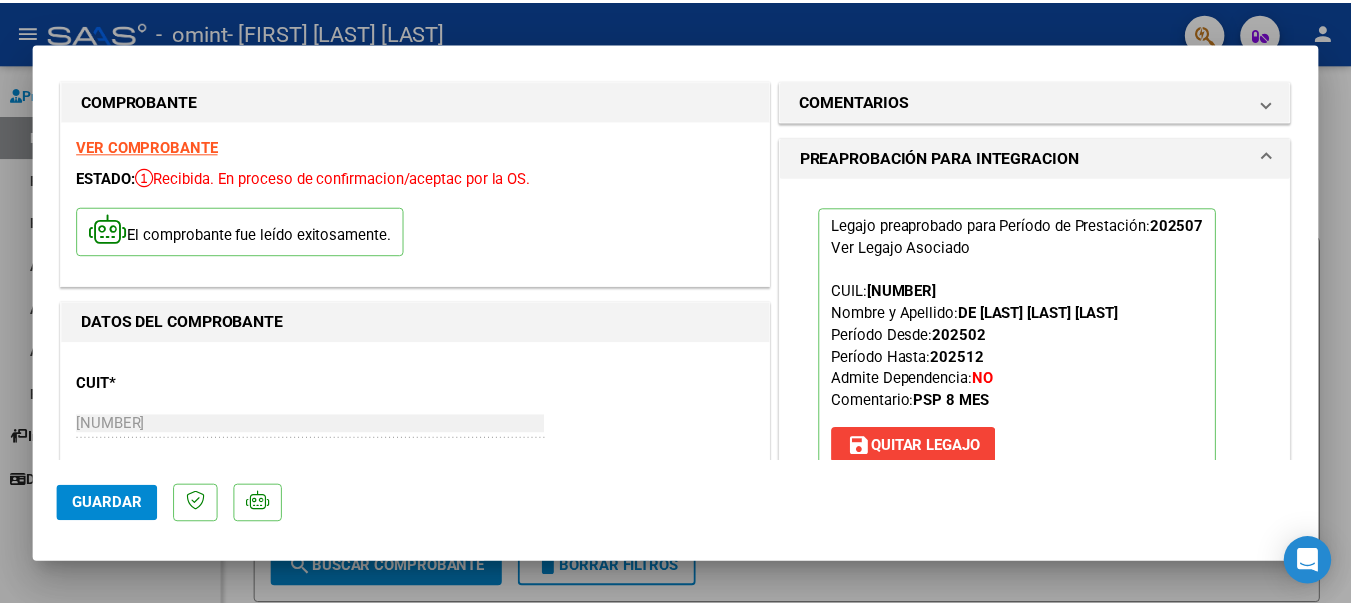 scroll, scrollTop: 0, scrollLeft: 0, axis: both 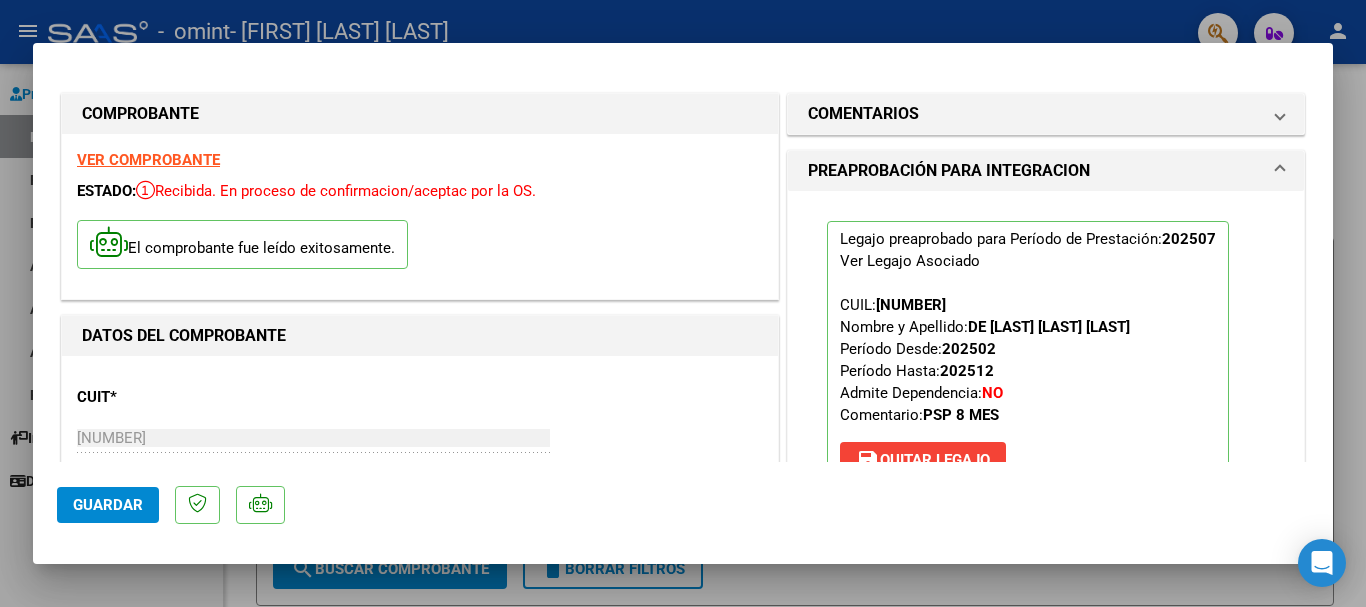 click on "Guardar" 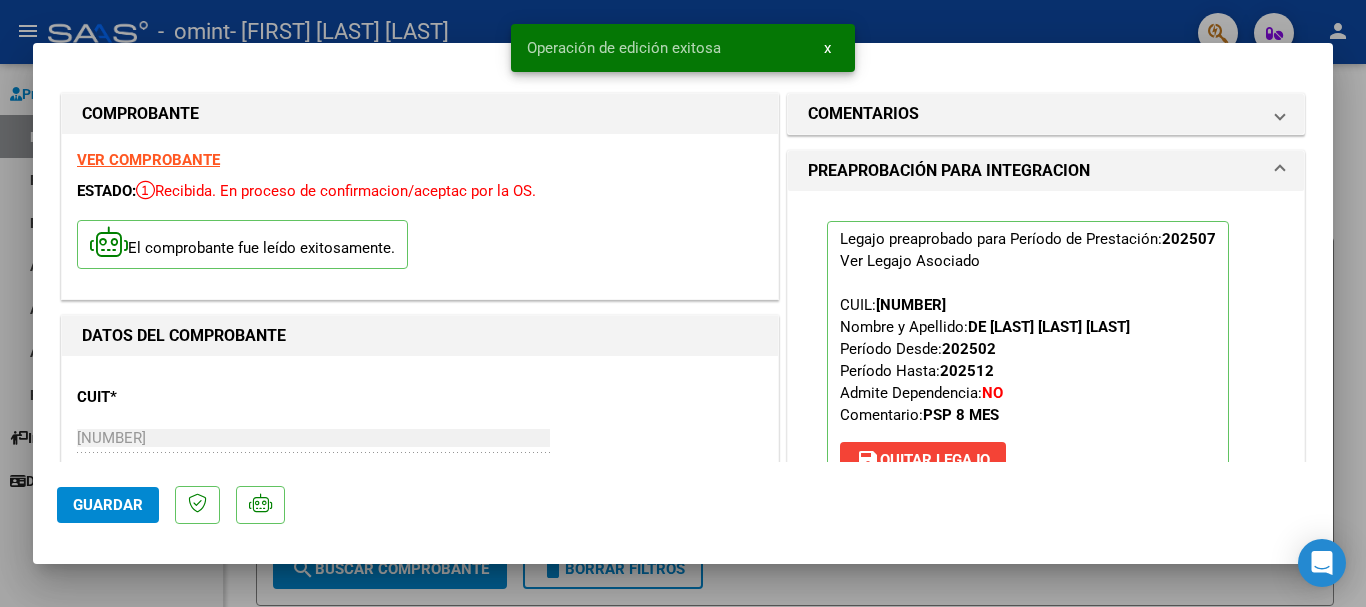 click at bounding box center (683, 303) 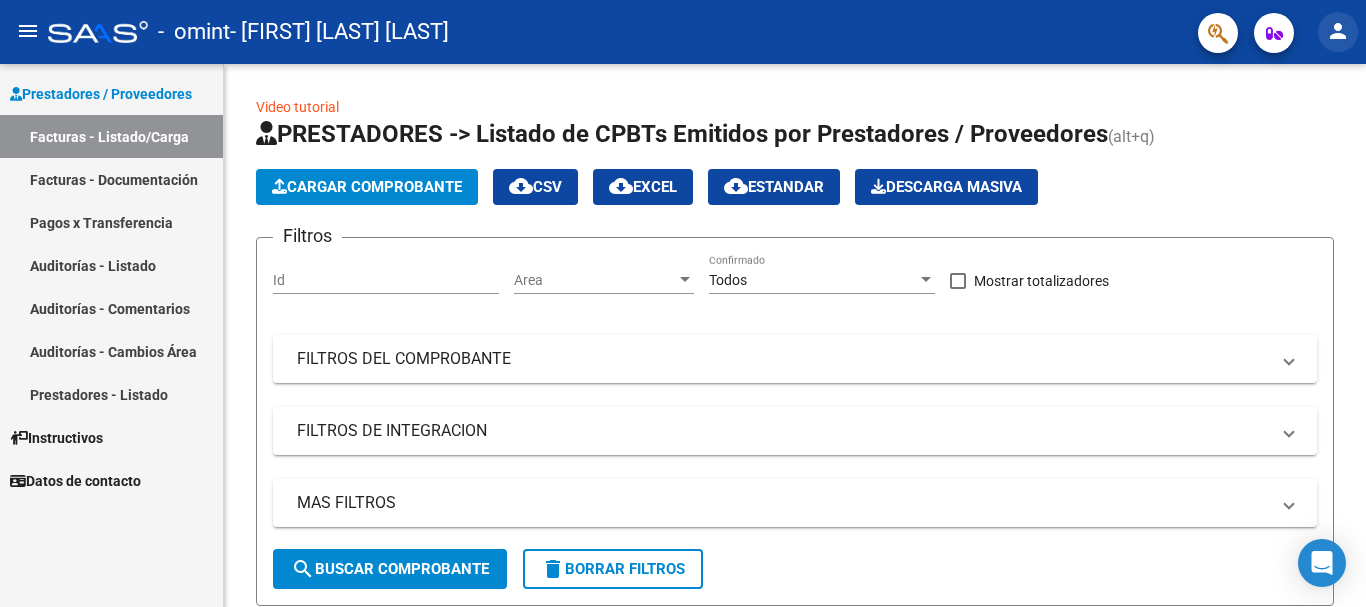 click on "person" 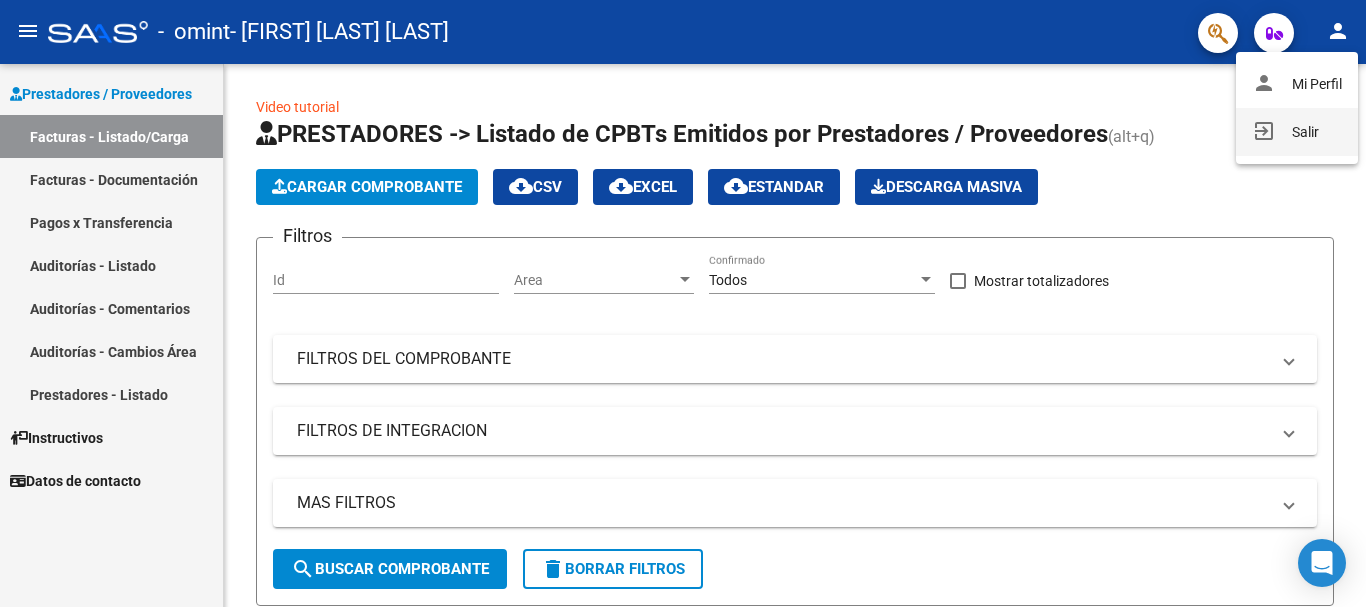 click on "exit_to_app  Salir" at bounding box center (1297, 132) 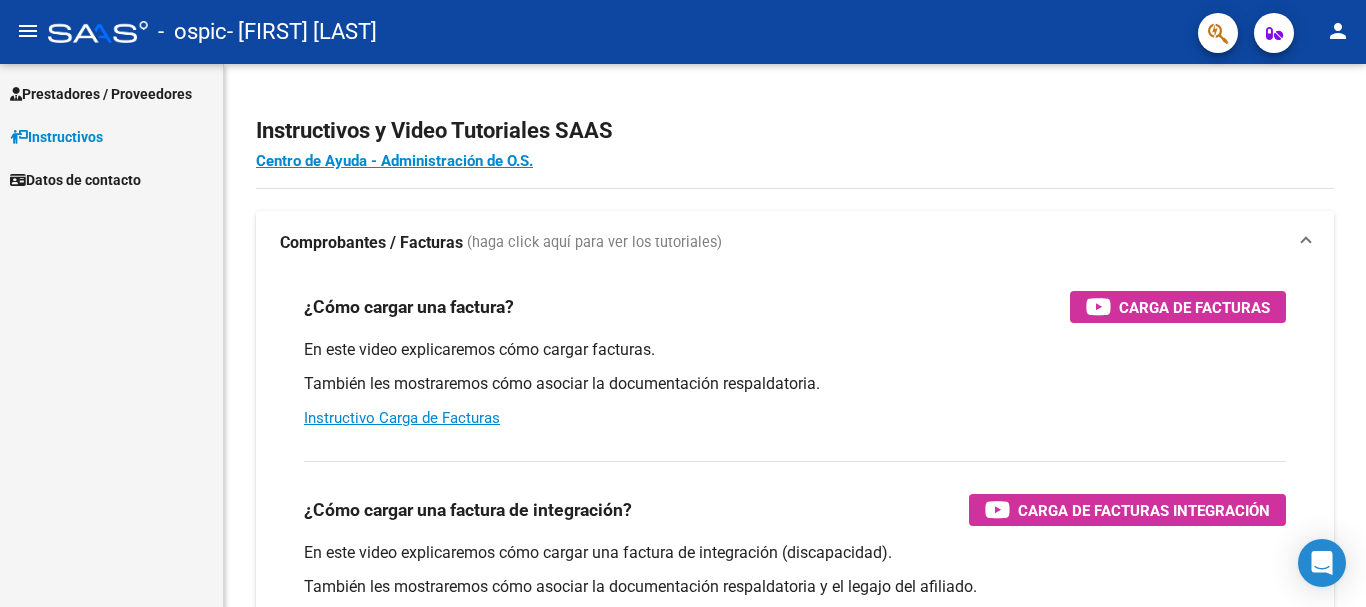 scroll, scrollTop: 0, scrollLeft: 0, axis: both 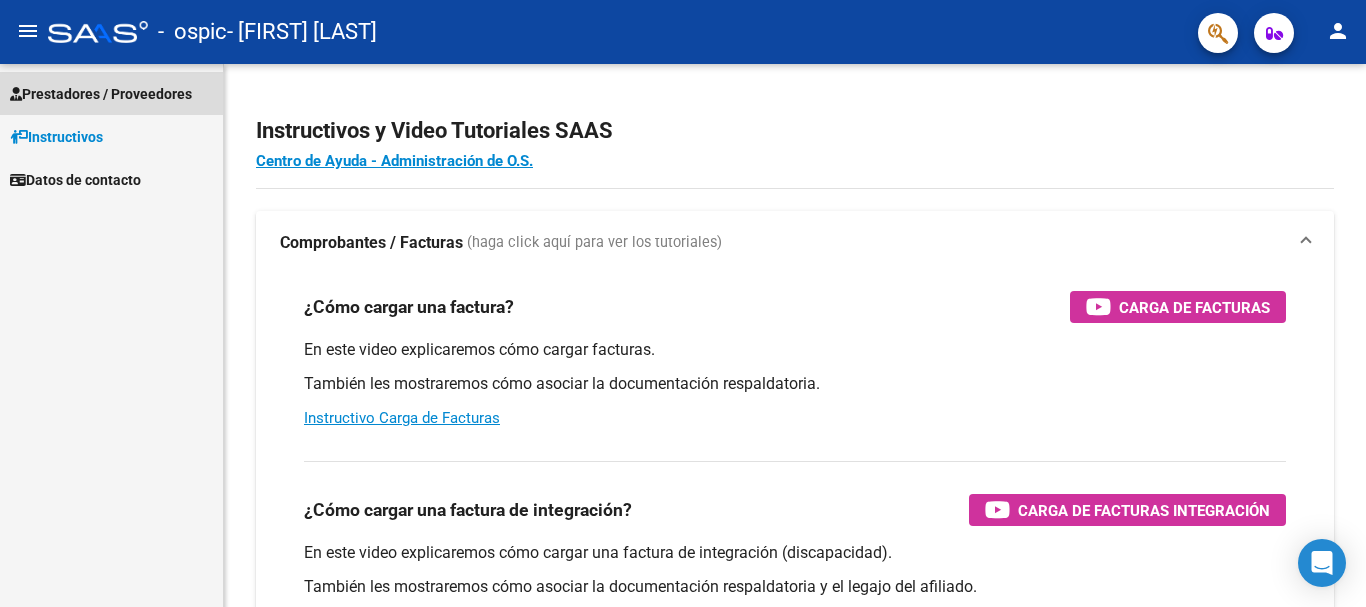 click on "Prestadores / Proveedores" at bounding box center [101, 94] 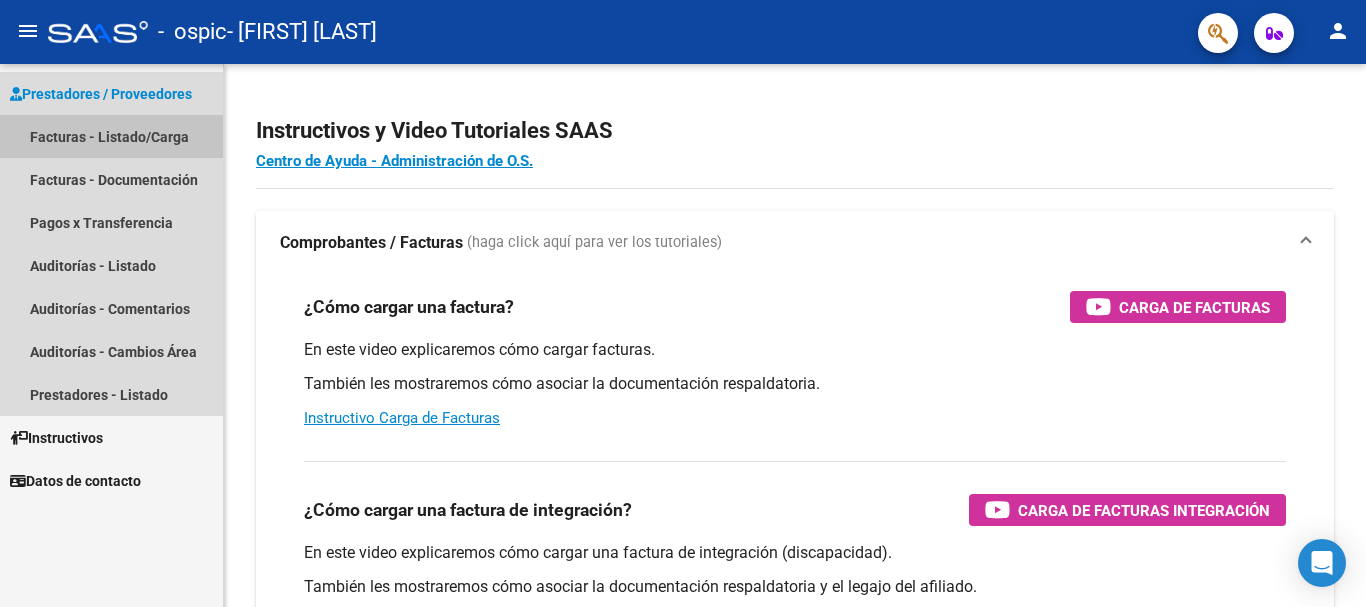 click on "Facturas - Listado/Carga" at bounding box center (111, 136) 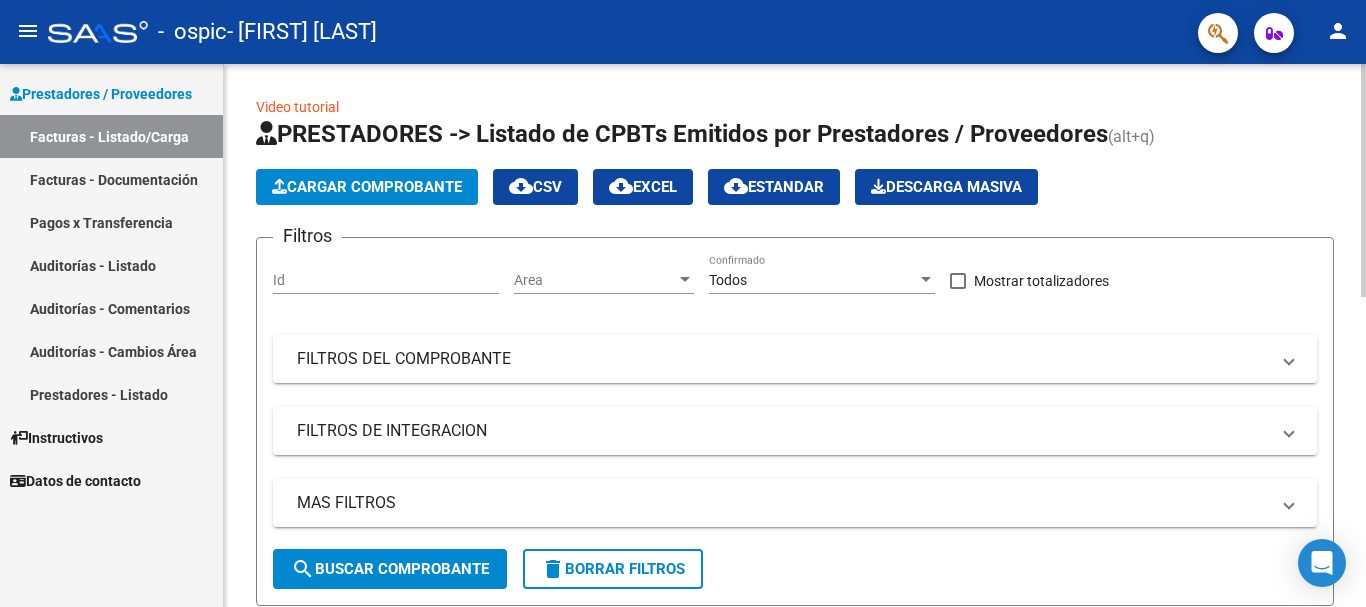 click on "Cargar Comprobante" 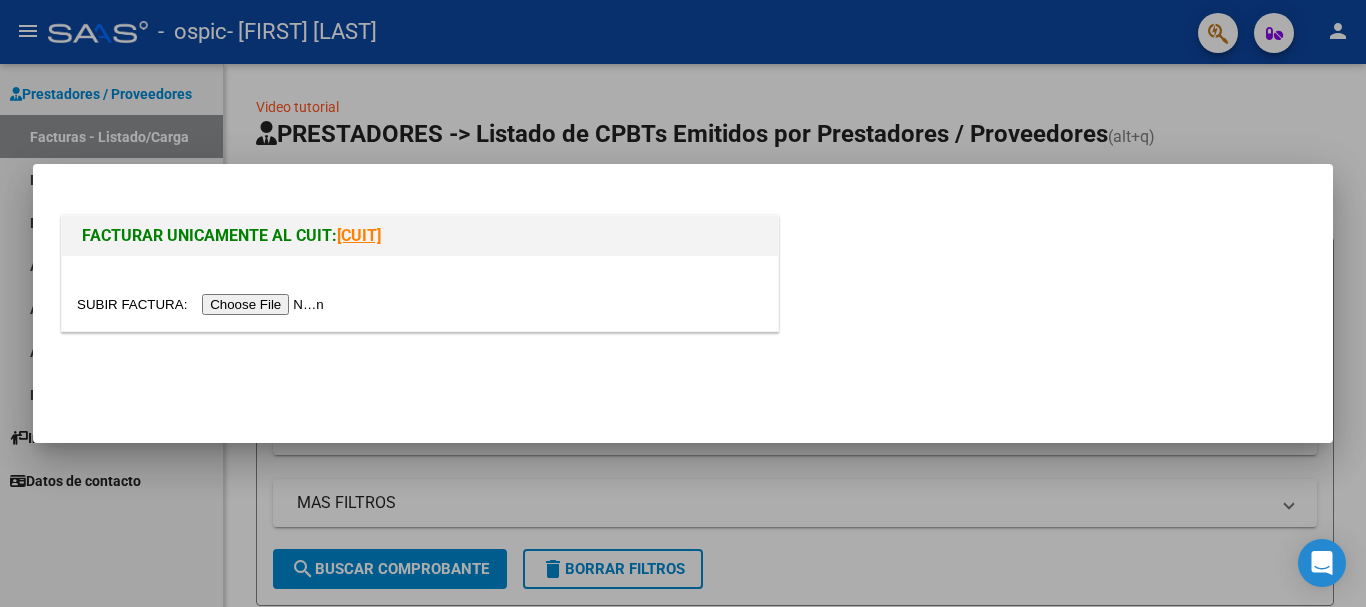 click at bounding box center (203, 304) 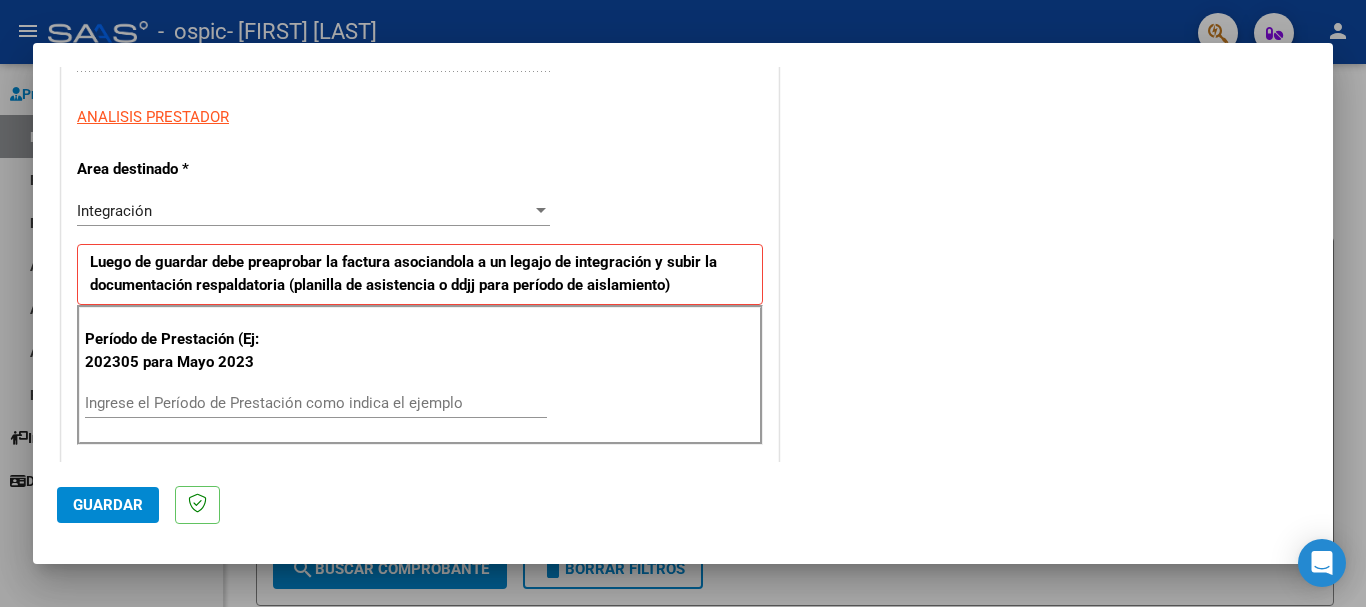 scroll, scrollTop: 377, scrollLeft: 0, axis: vertical 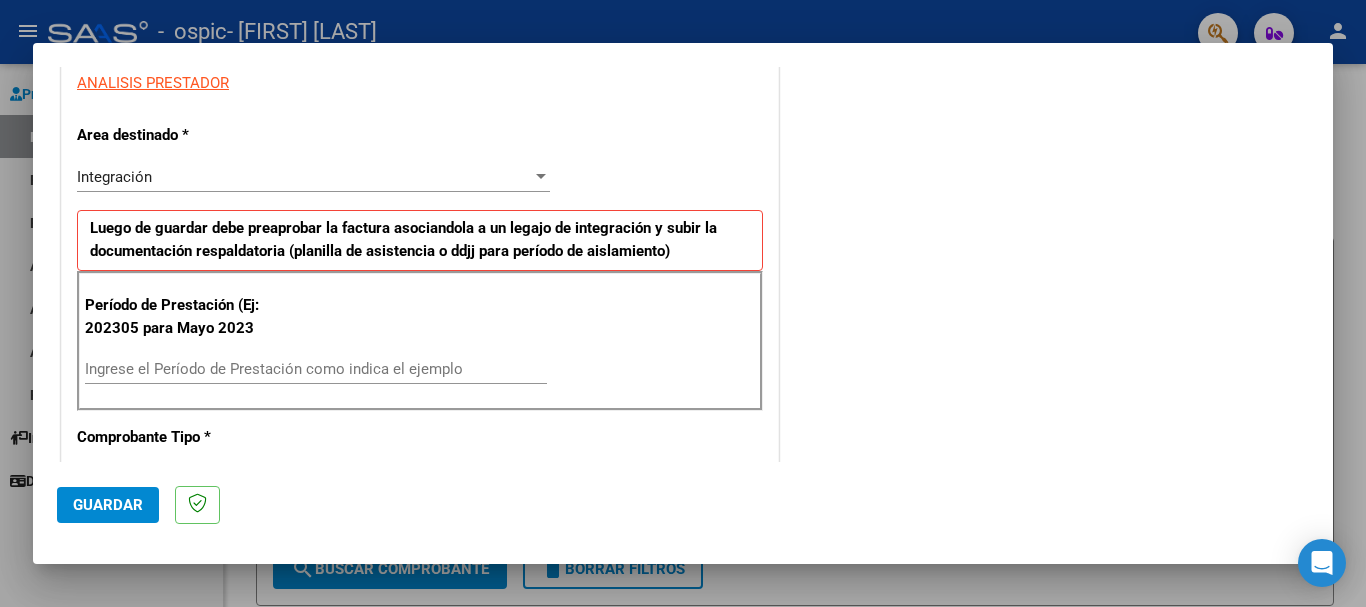 click on "Ingrese el Período de Prestación como indica el ejemplo" at bounding box center [316, 369] 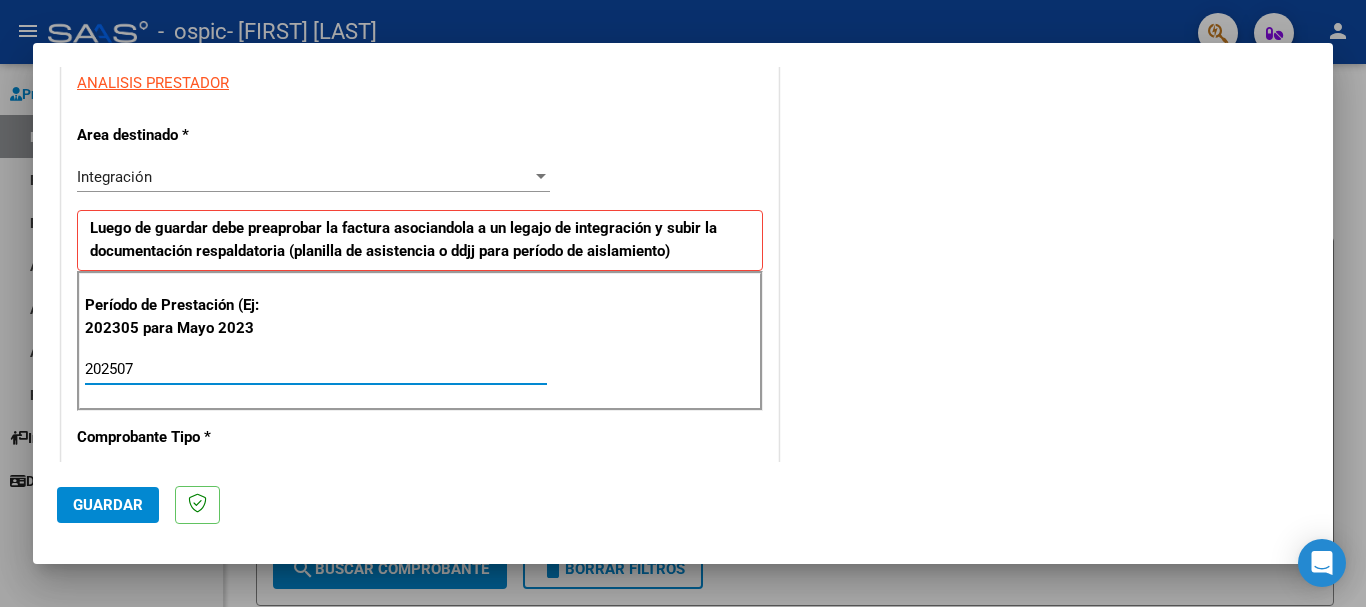 type on "202507" 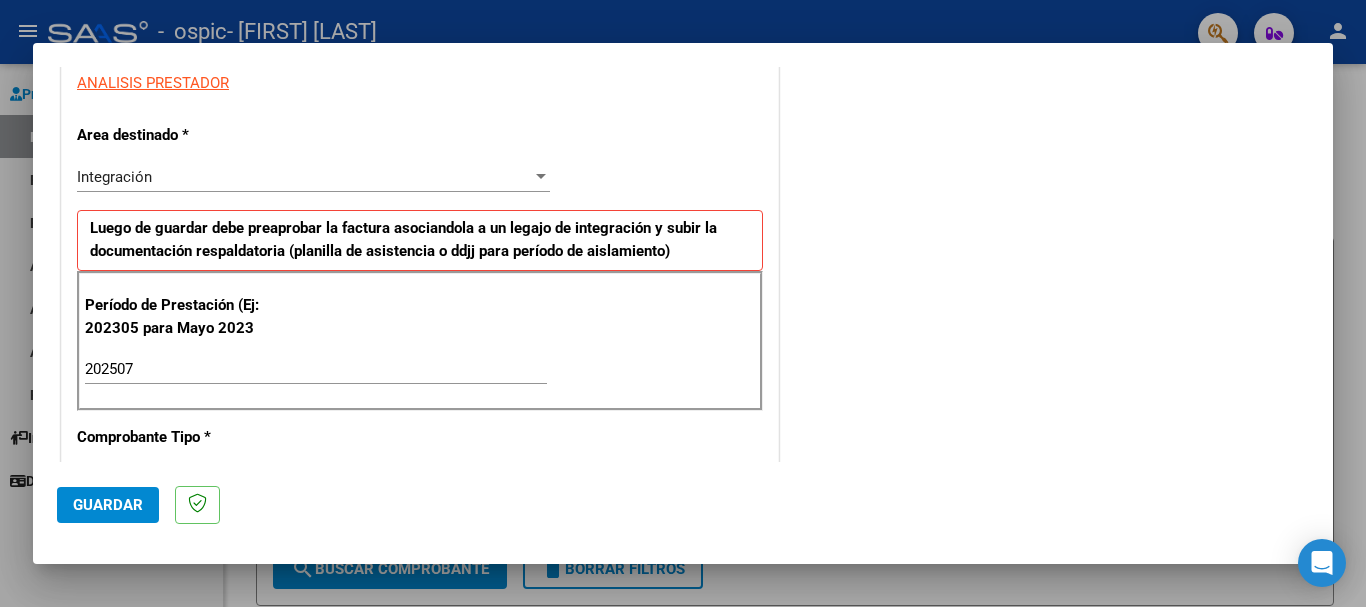 scroll, scrollTop: 907, scrollLeft: 0, axis: vertical 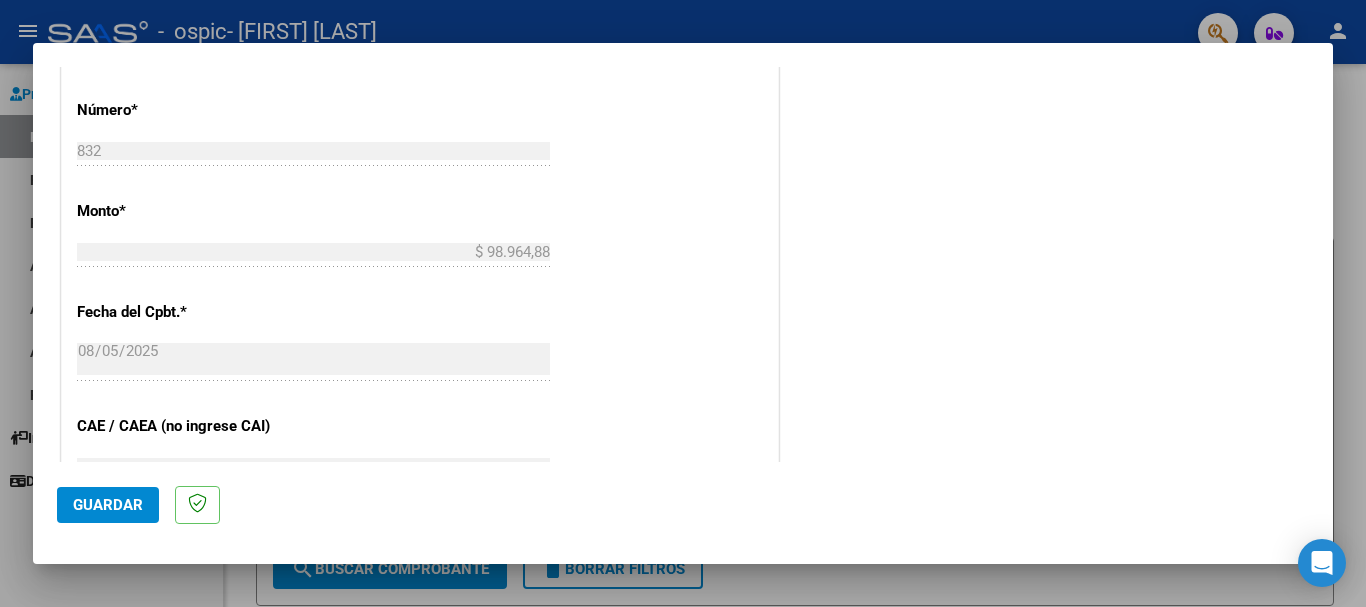 click on "Guardar" 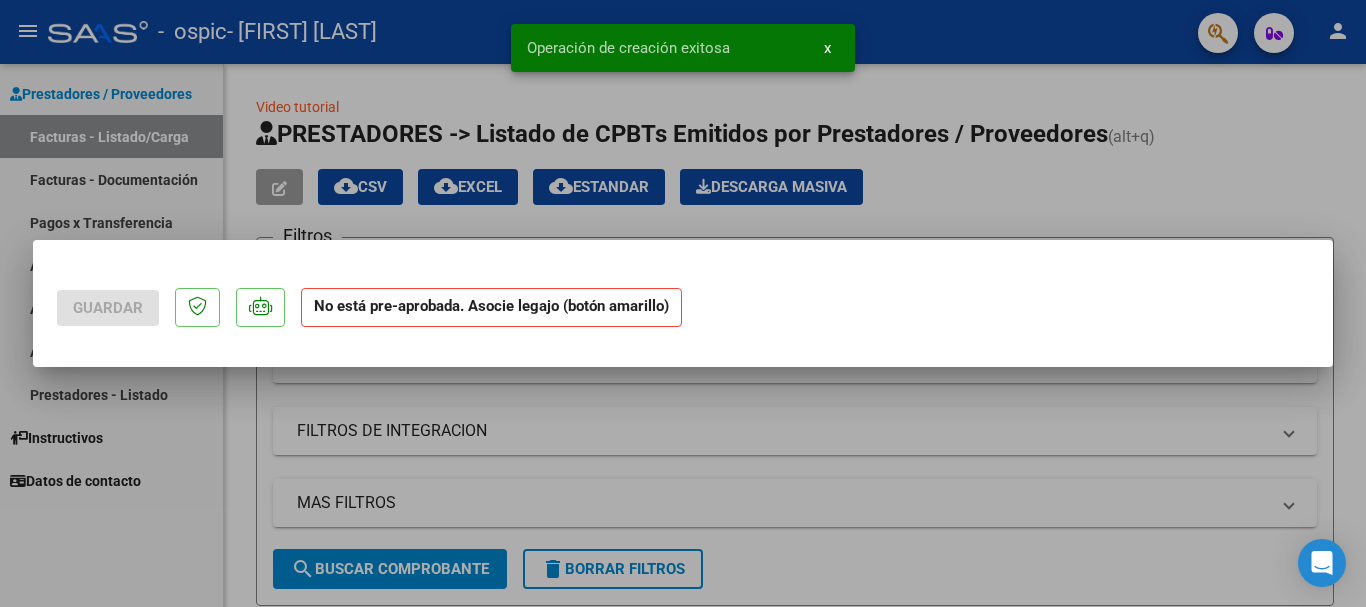 scroll, scrollTop: 0, scrollLeft: 0, axis: both 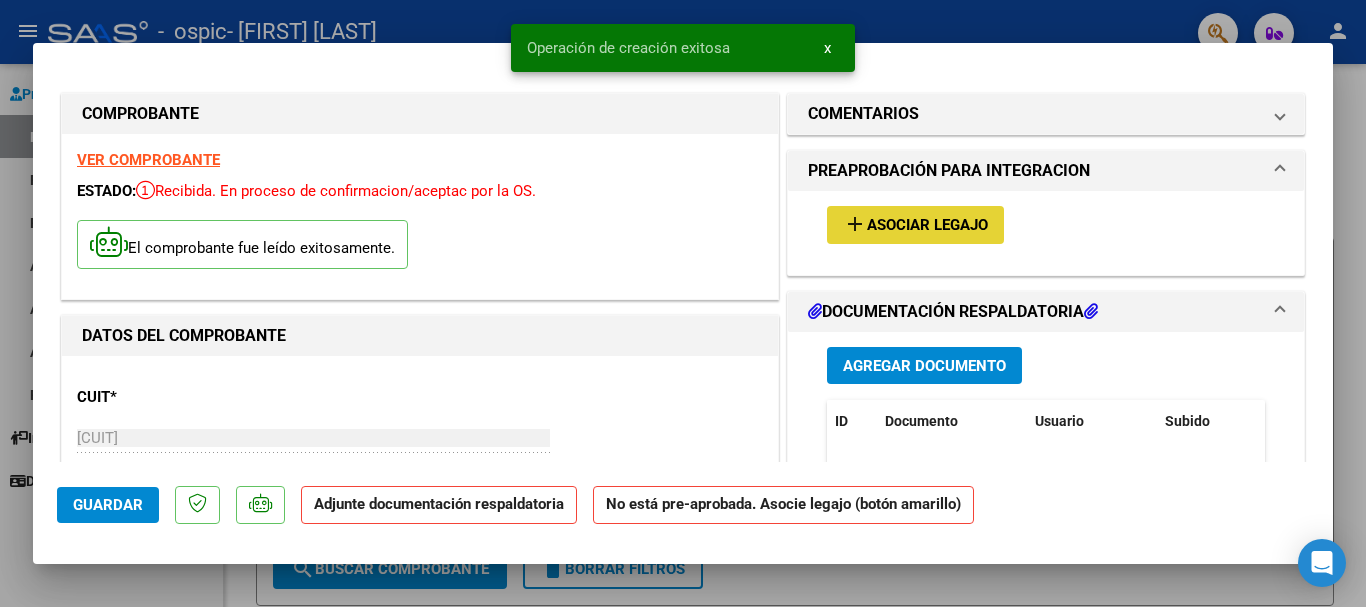 click on "Asociar Legajo" at bounding box center [927, 226] 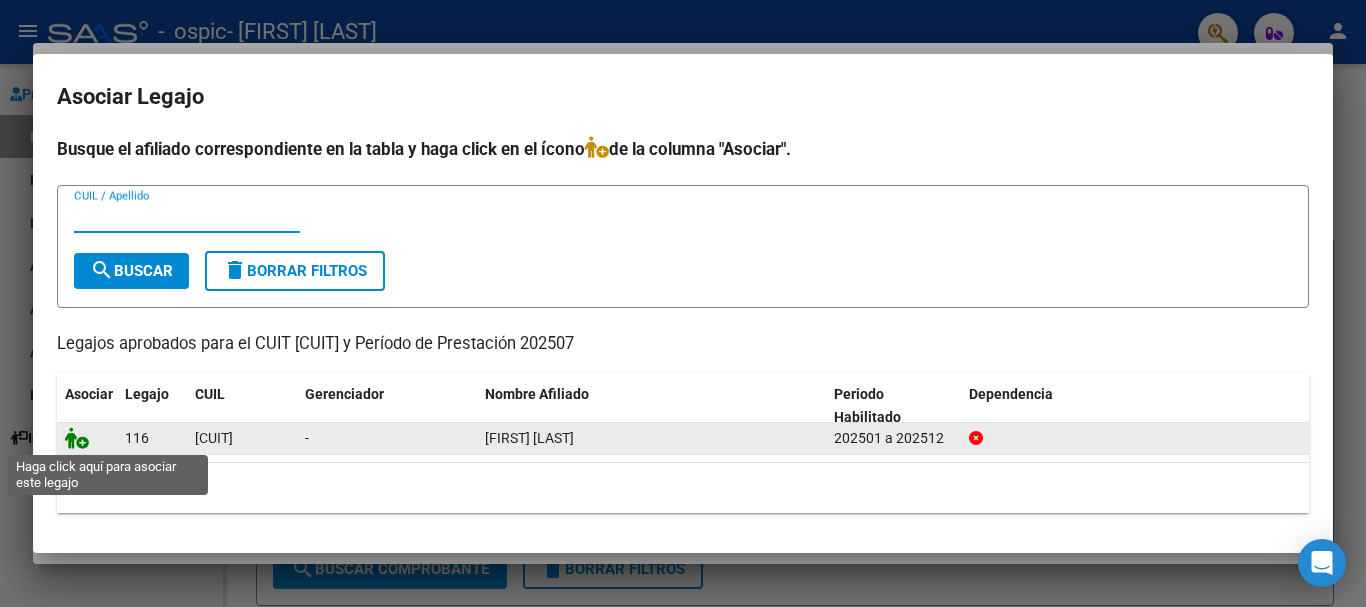 click 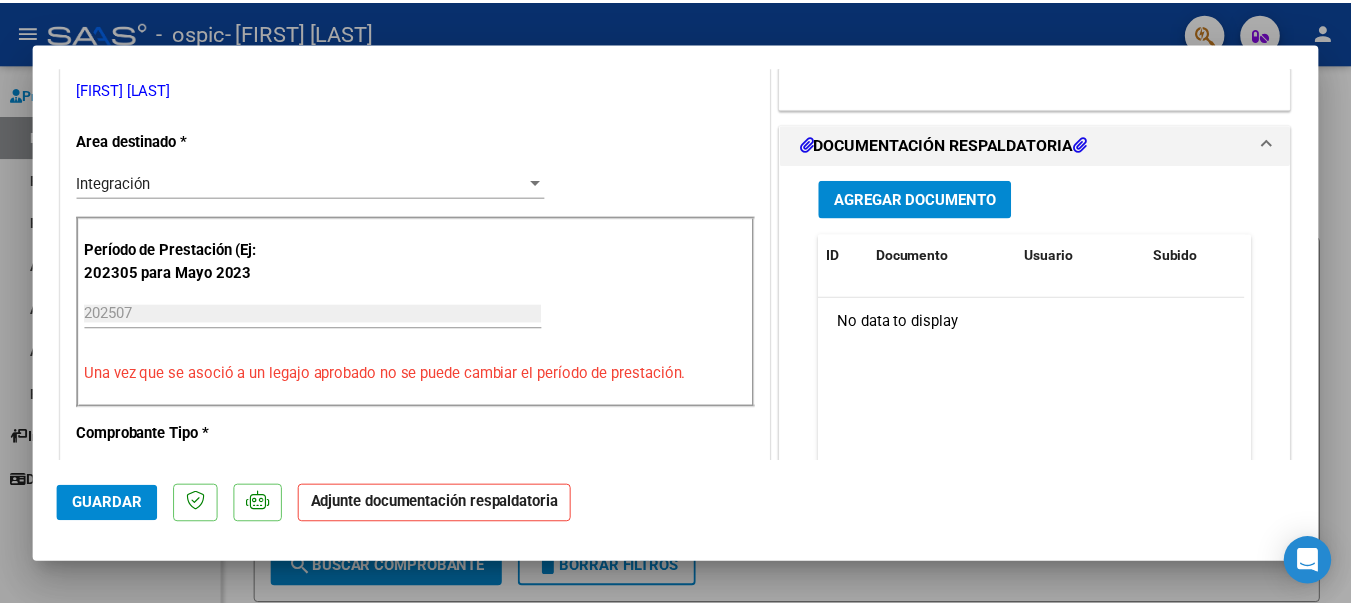 scroll, scrollTop: 451, scrollLeft: 0, axis: vertical 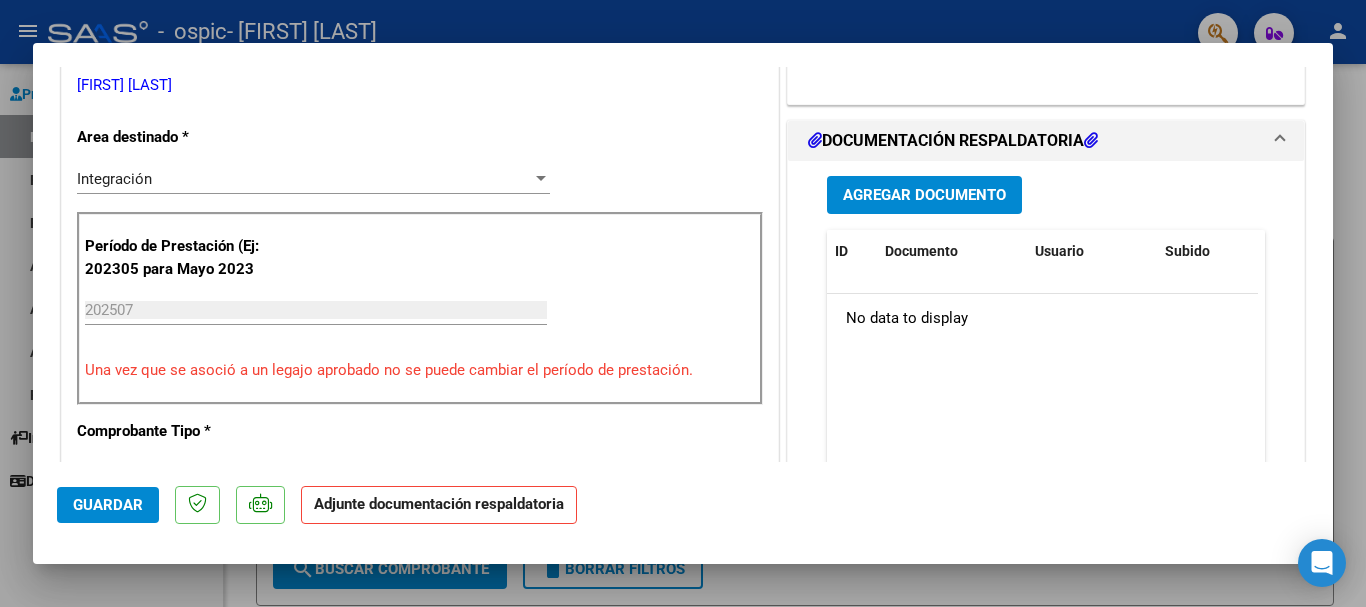 click on "Agregar Documento" at bounding box center (924, 196) 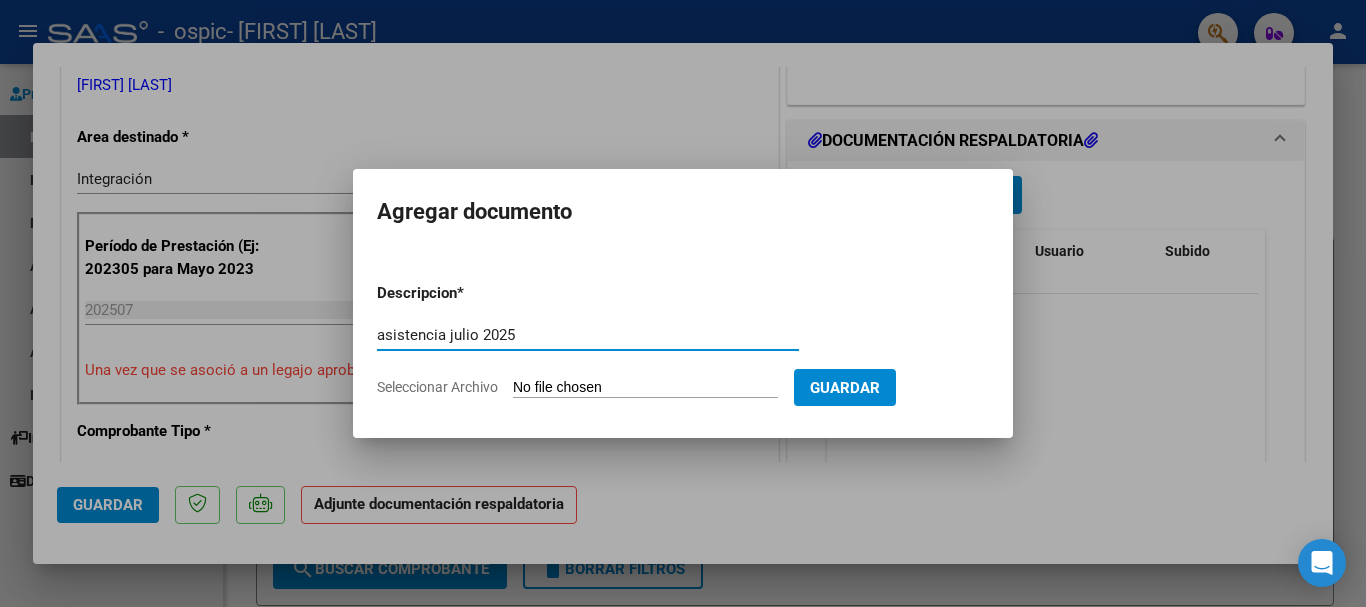 type on "asistencia julio 2025" 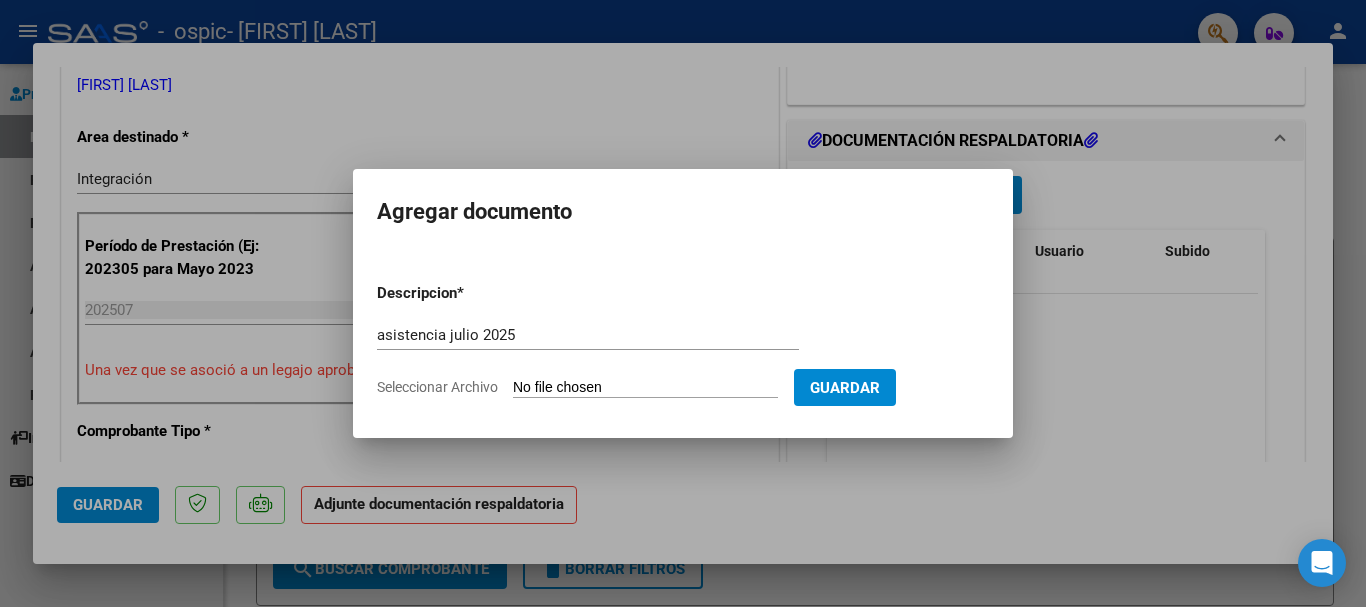type on "C:\fakepath\Luciano asis julio 25.pdf" 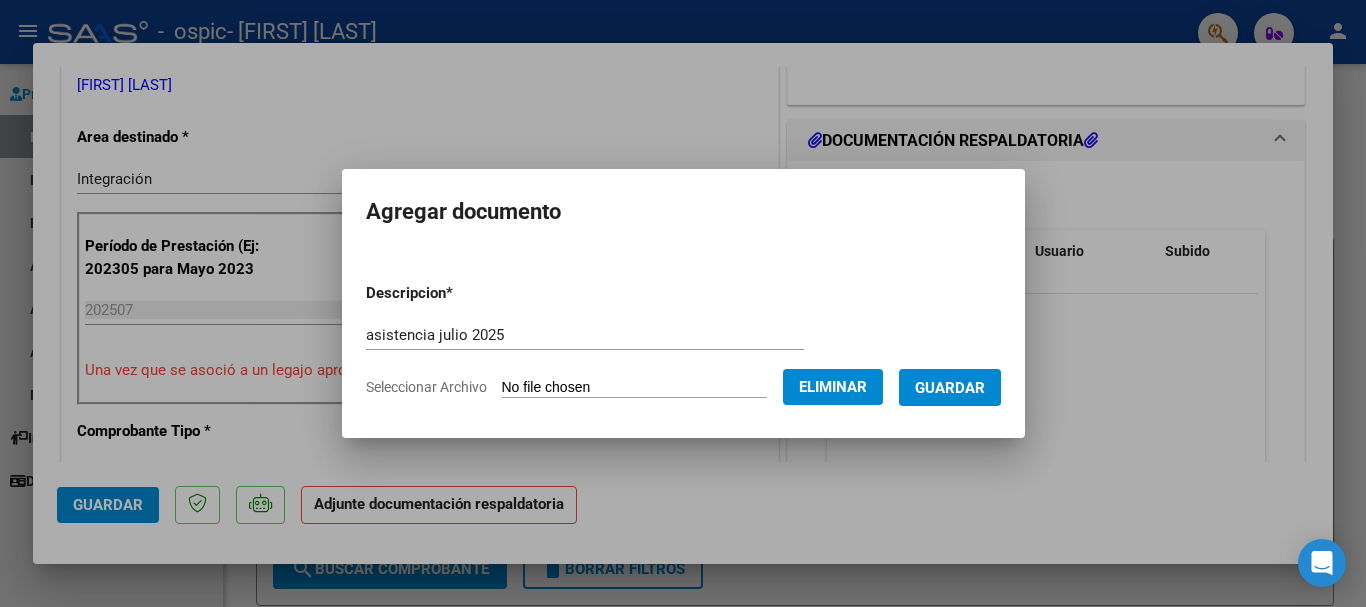 click on "Guardar" at bounding box center (950, 388) 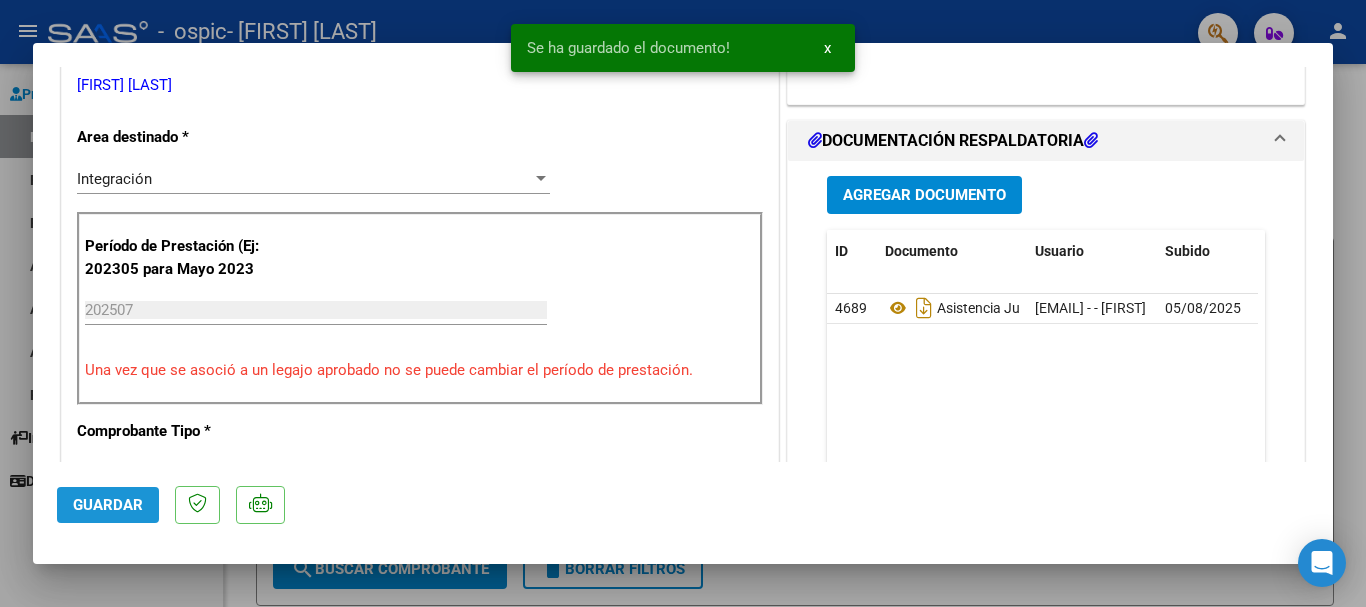 click on "Guardar" 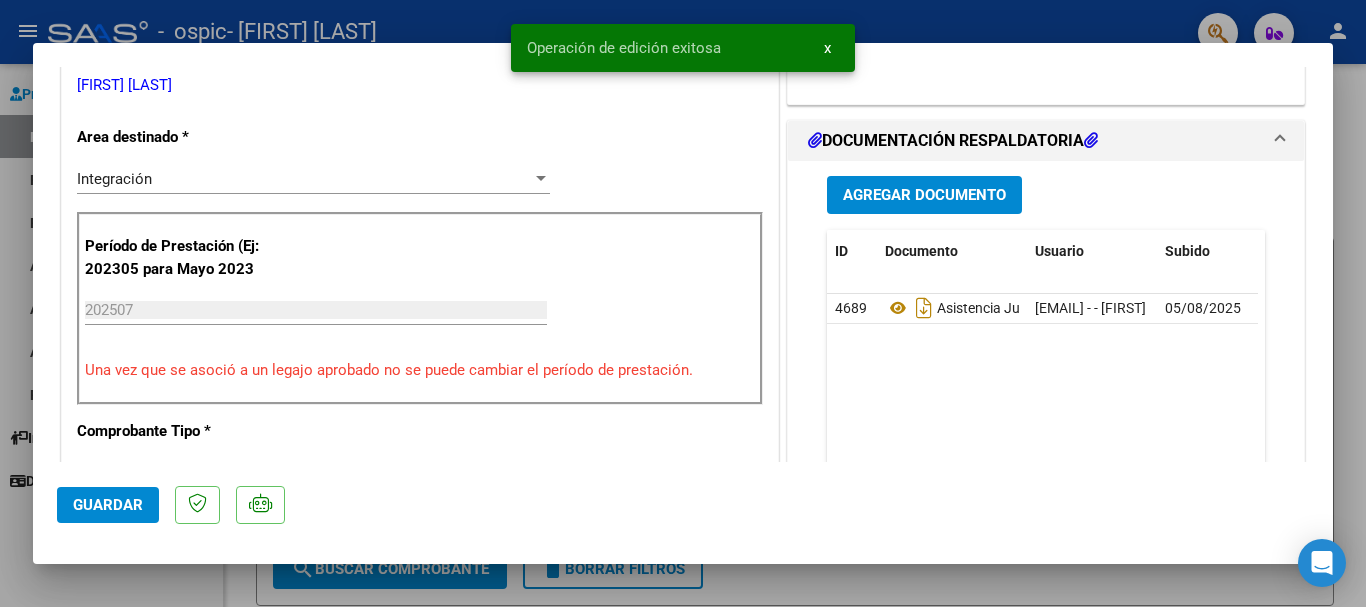 click at bounding box center [683, 303] 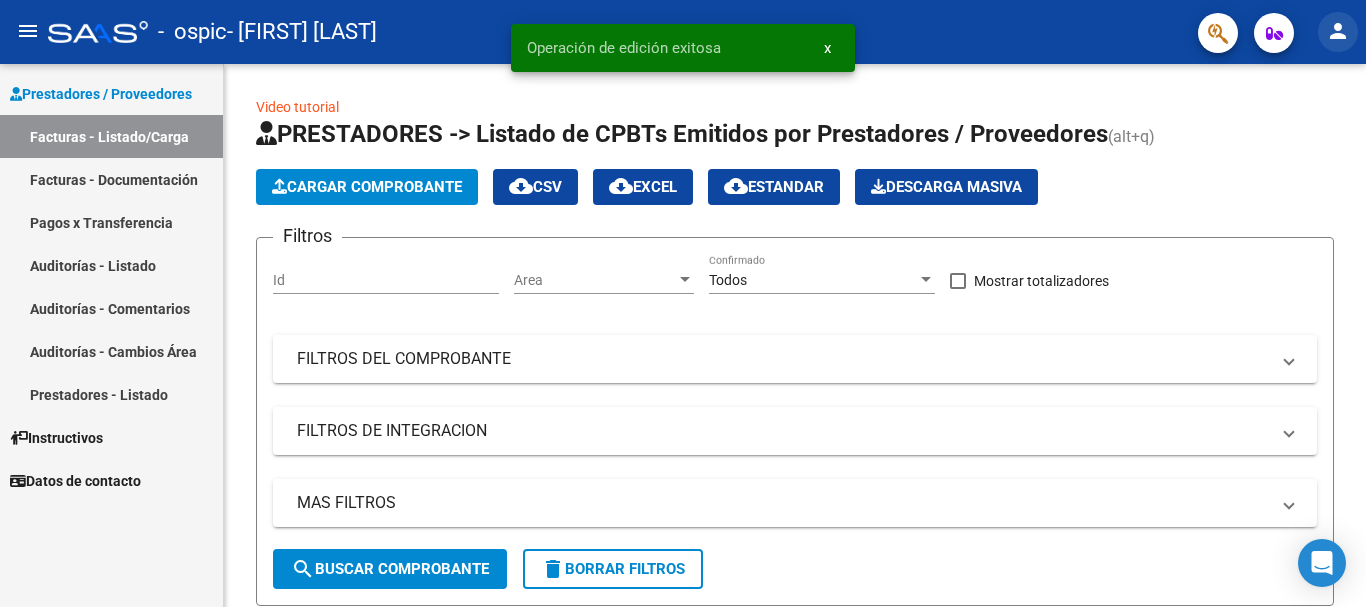 click on "person" 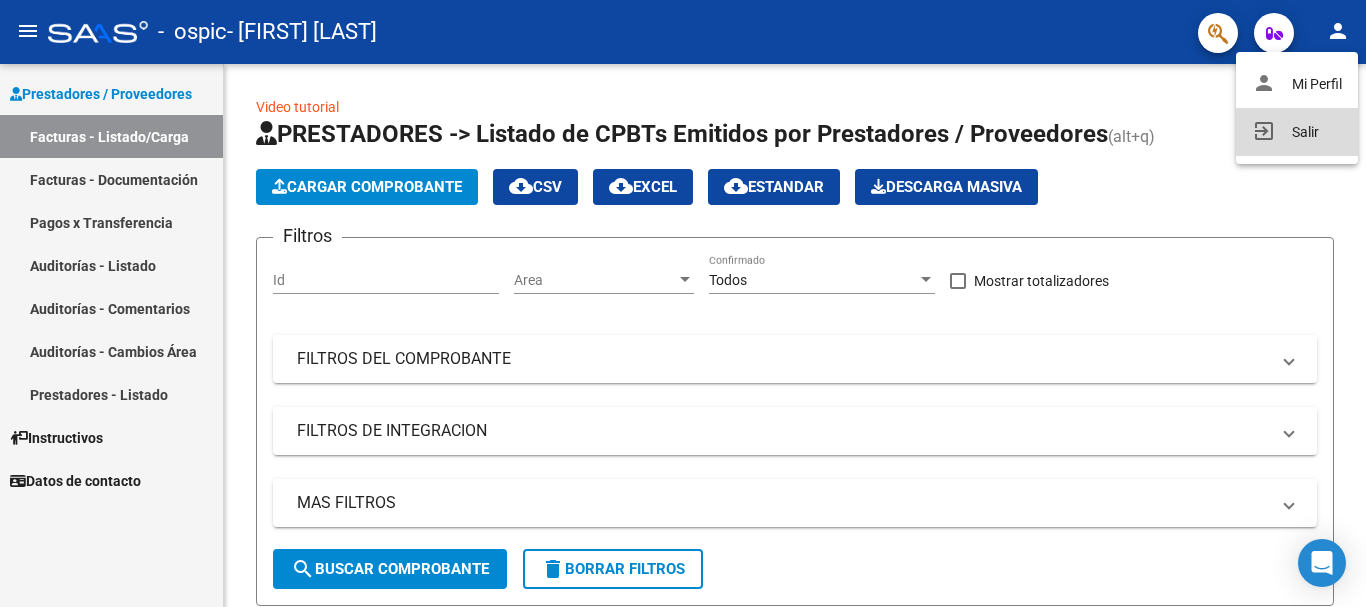 click on "exit_to_app  Salir" at bounding box center (1297, 132) 